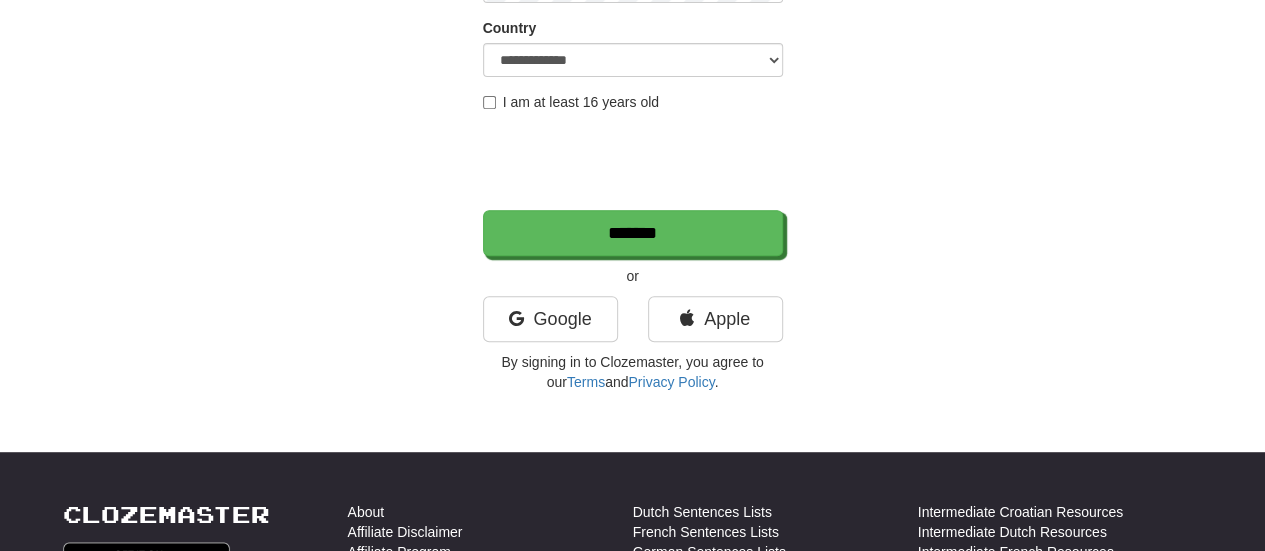 scroll, scrollTop: 376, scrollLeft: 0, axis: vertical 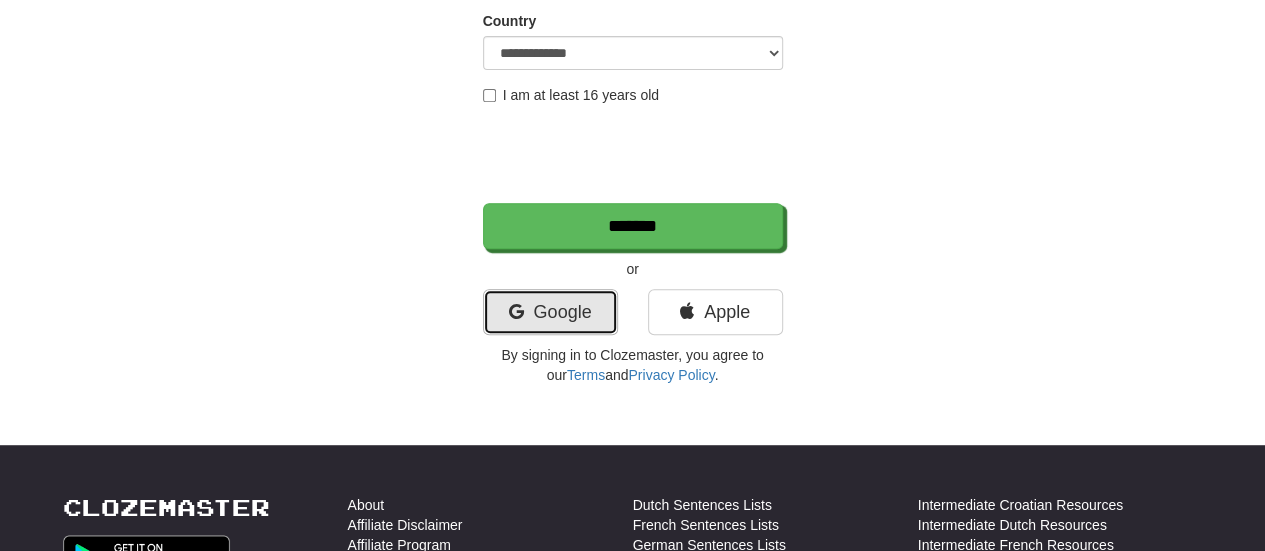 click on "Google" at bounding box center (550, 312) 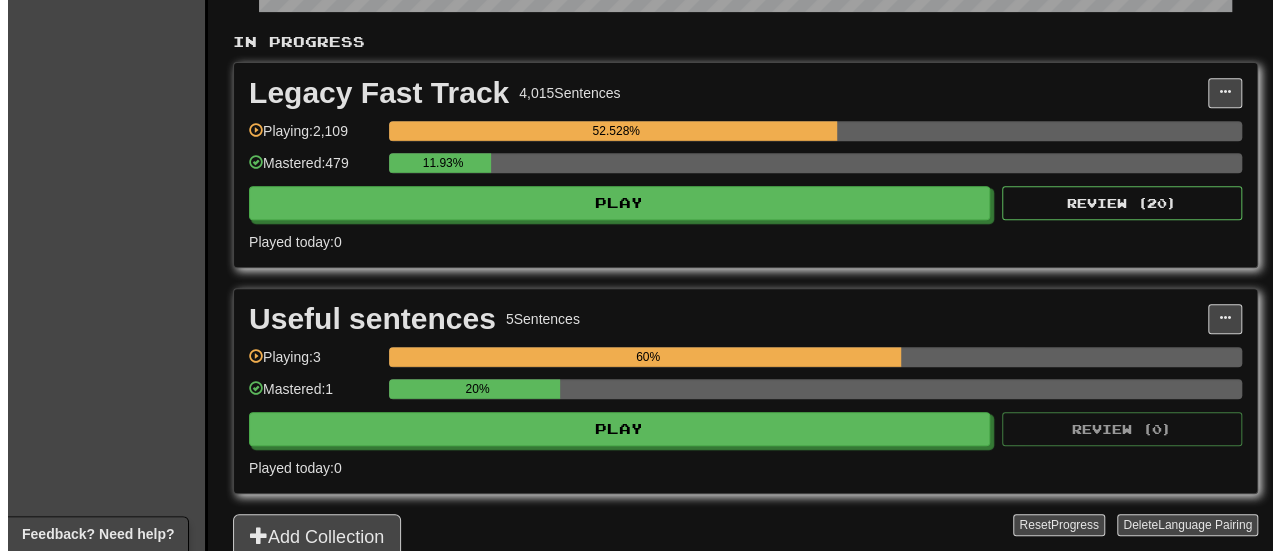 scroll, scrollTop: 400, scrollLeft: 0, axis: vertical 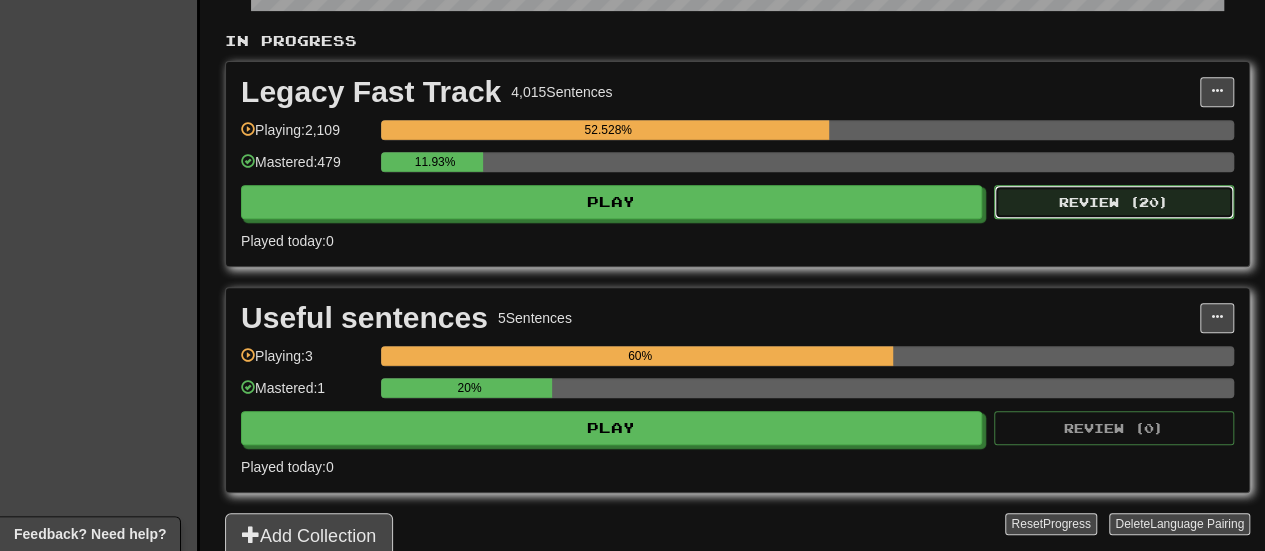 click on "Review ( 20 )" at bounding box center (1114, 202) 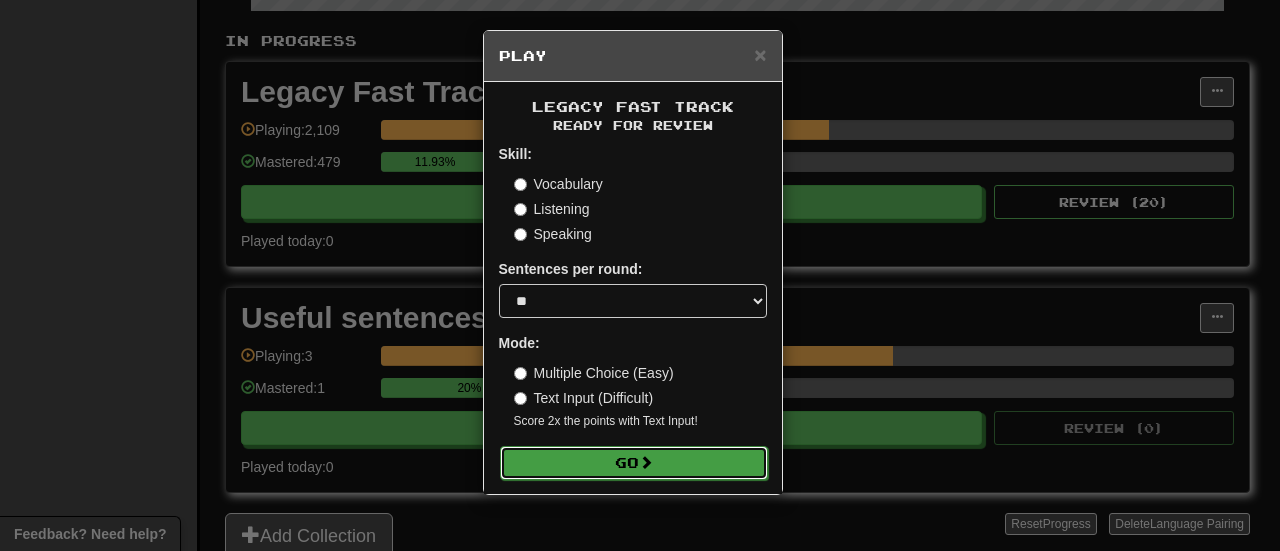click at bounding box center (646, 462) 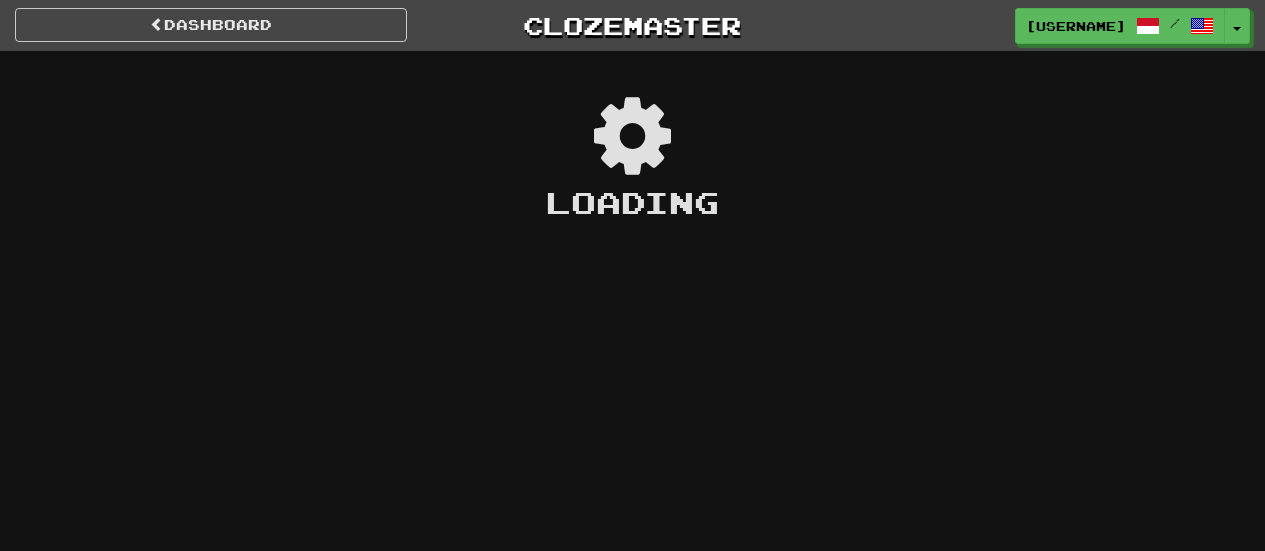 scroll, scrollTop: 0, scrollLeft: 0, axis: both 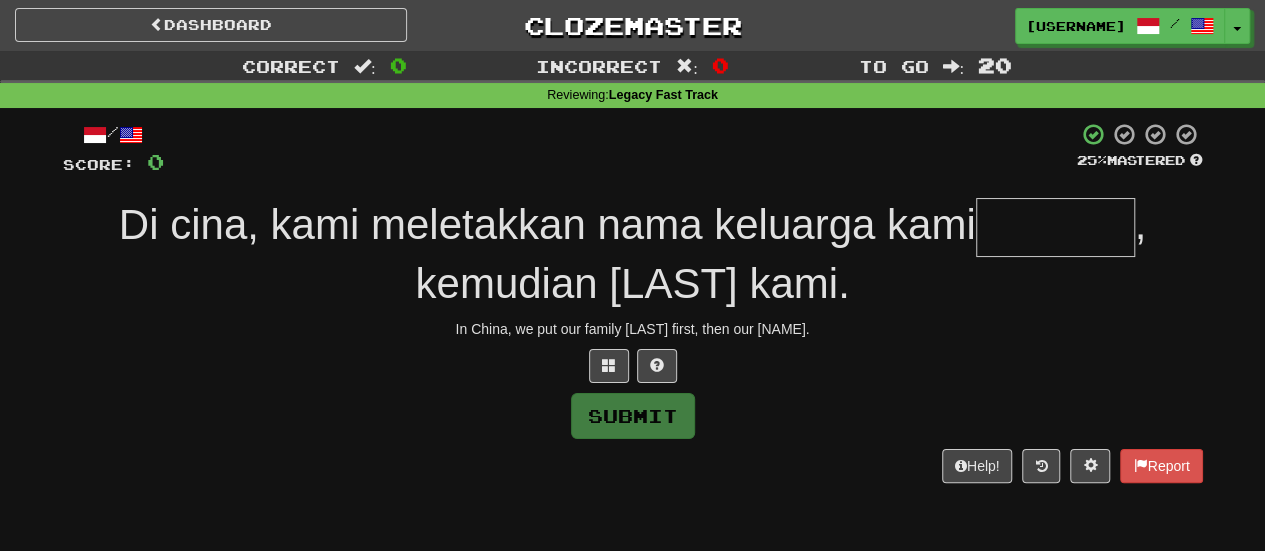 click on "Di cina, kami meletakkan nama keluarga kami" at bounding box center (547, 224) 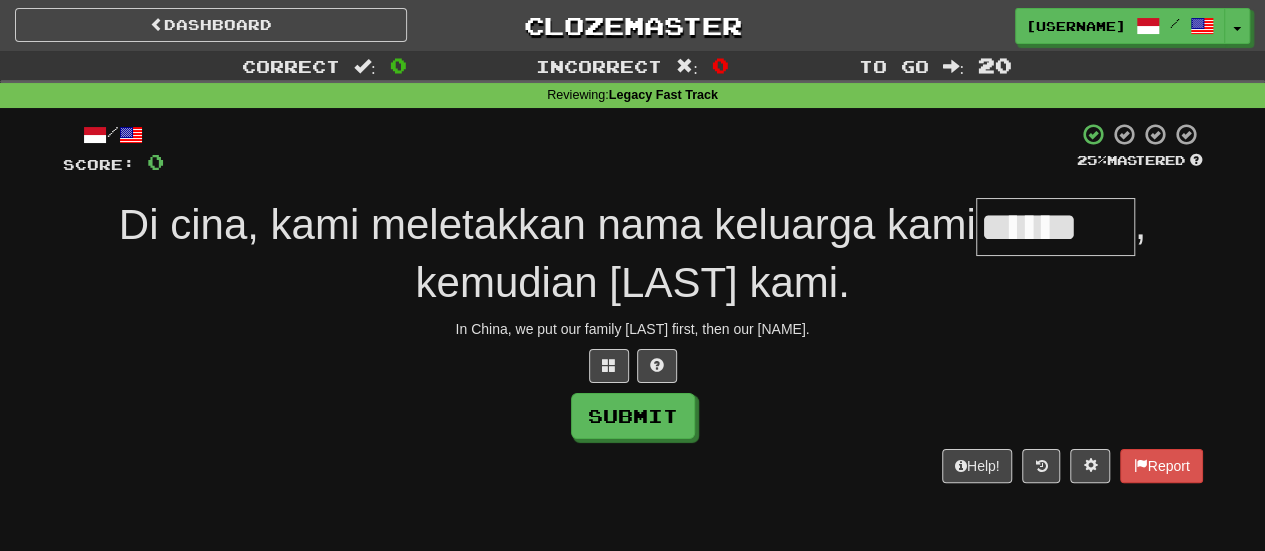 scroll, scrollTop: 0, scrollLeft: 0, axis: both 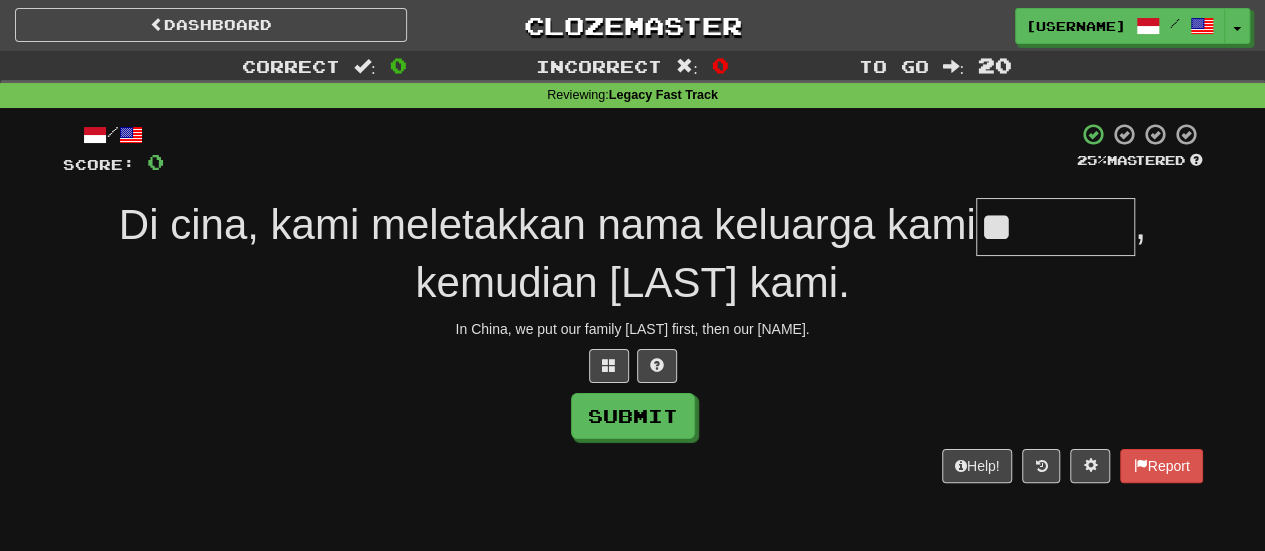 type on "*" 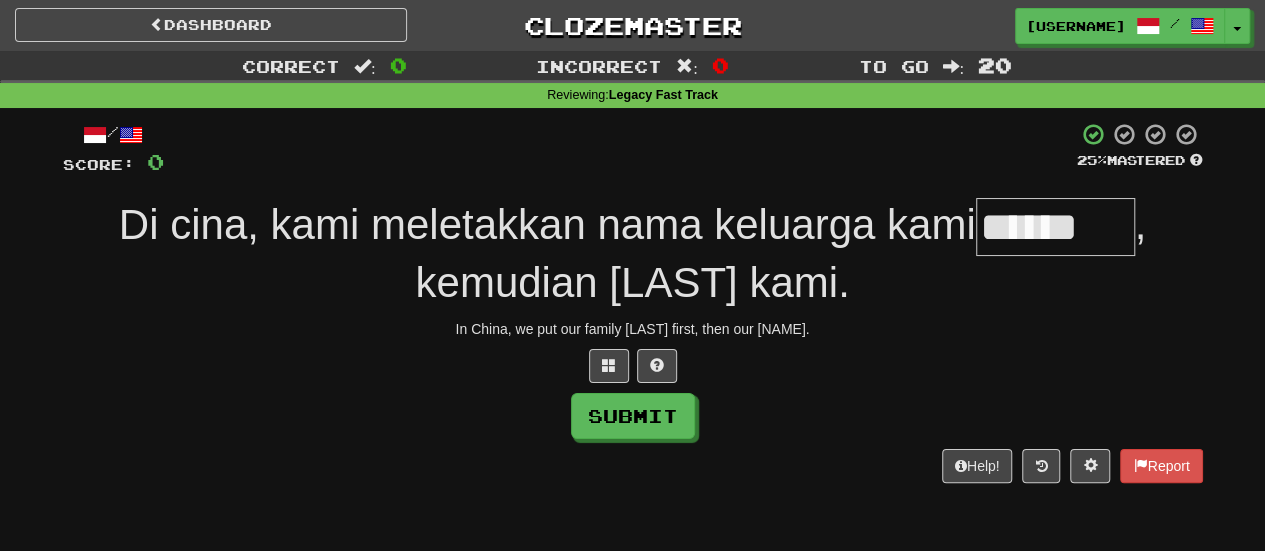 scroll, scrollTop: 0, scrollLeft: 0, axis: both 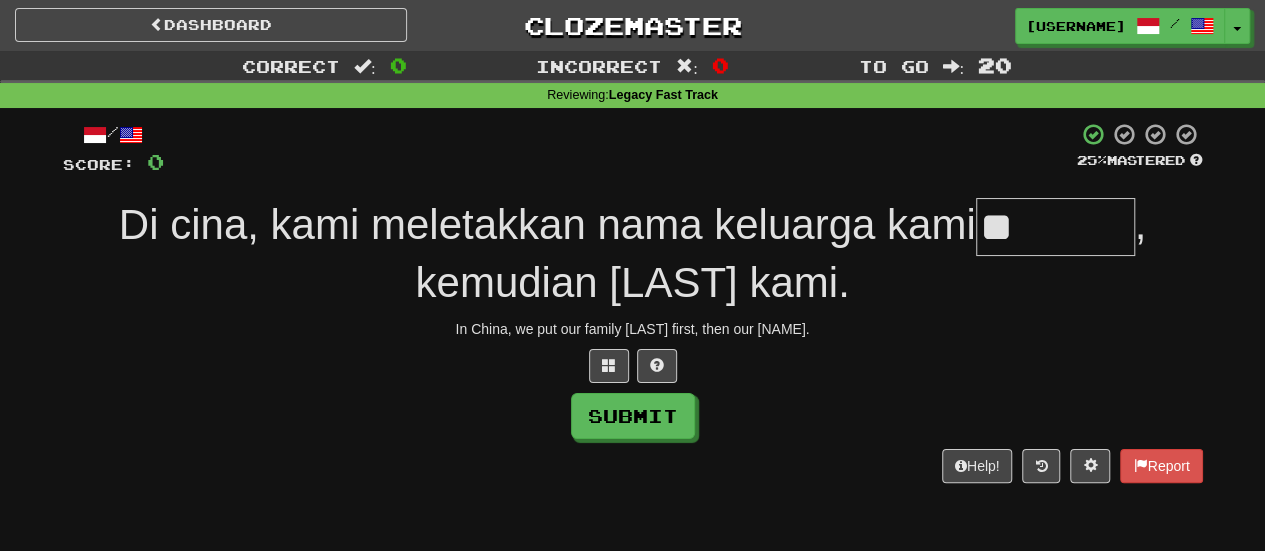 type on "*" 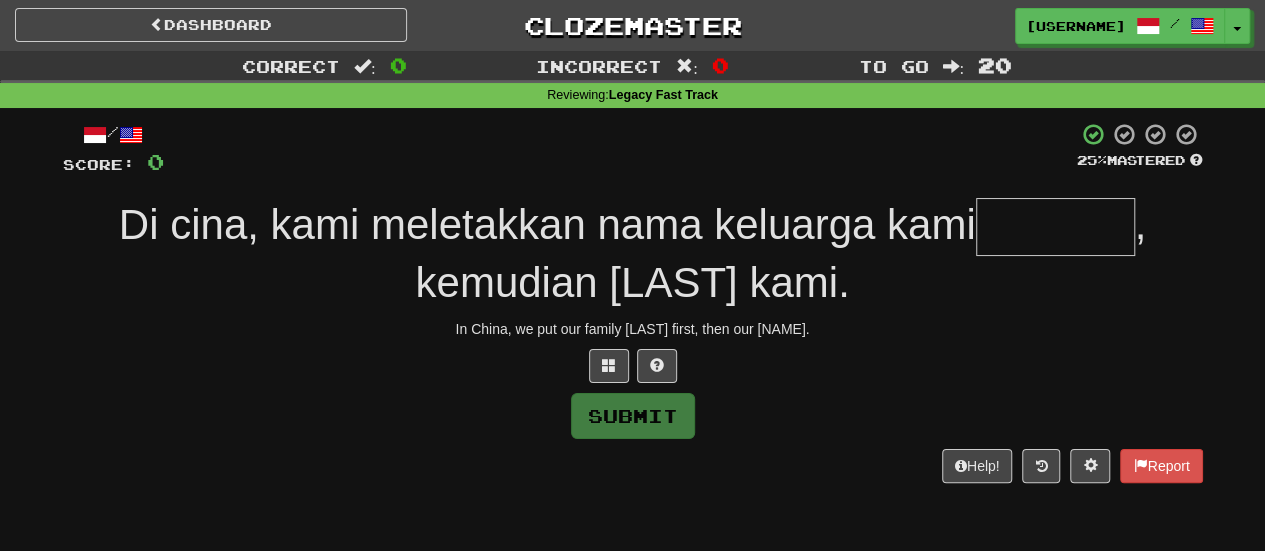 click on "Di cina, kami meletakkan nama keluarga kami , kemudian nama kami." at bounding box center [633, 254] 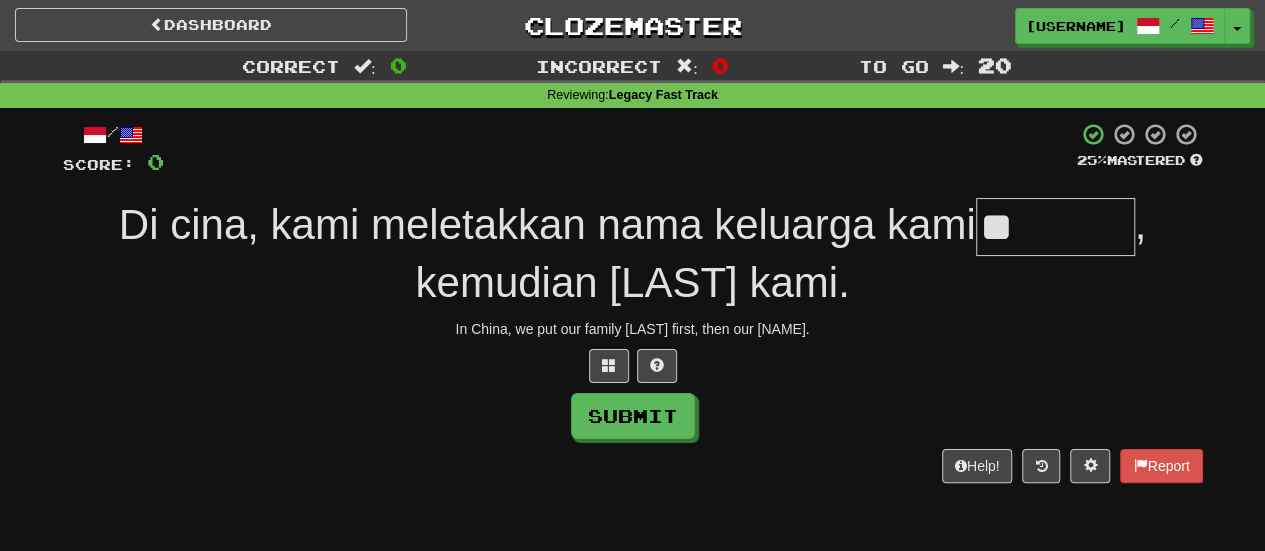type on "*" 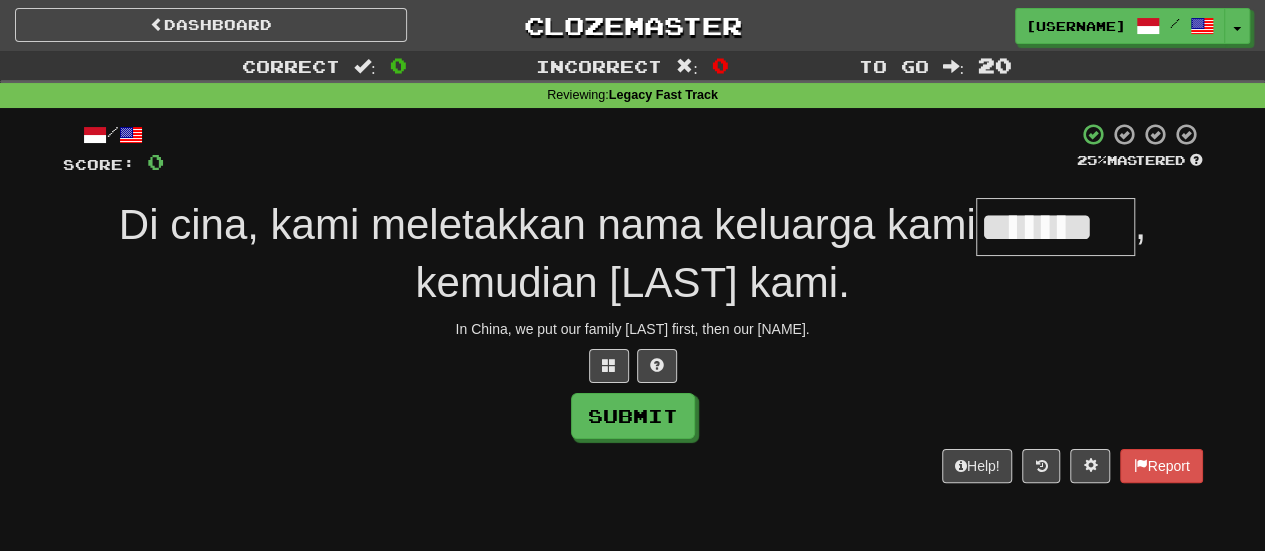 type on "*******" 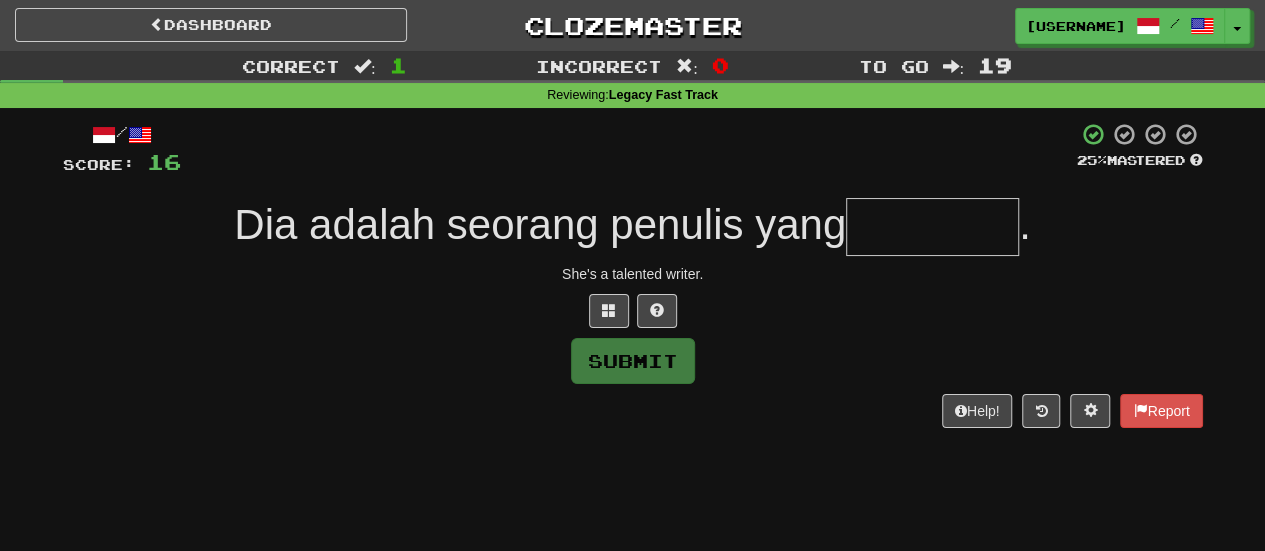 type on "********" 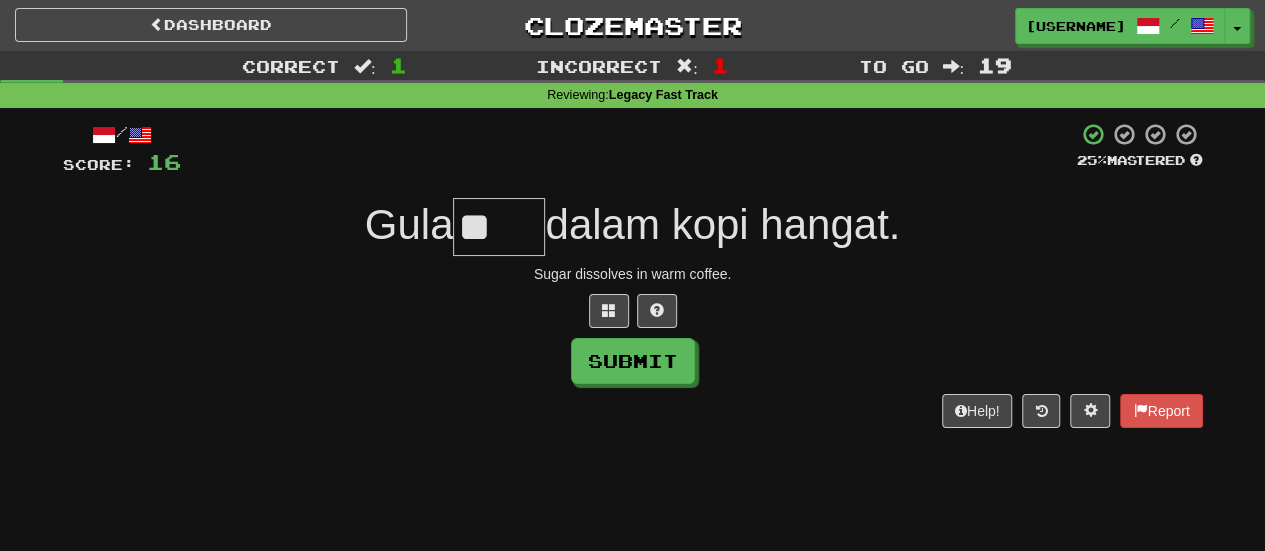 type on "*" 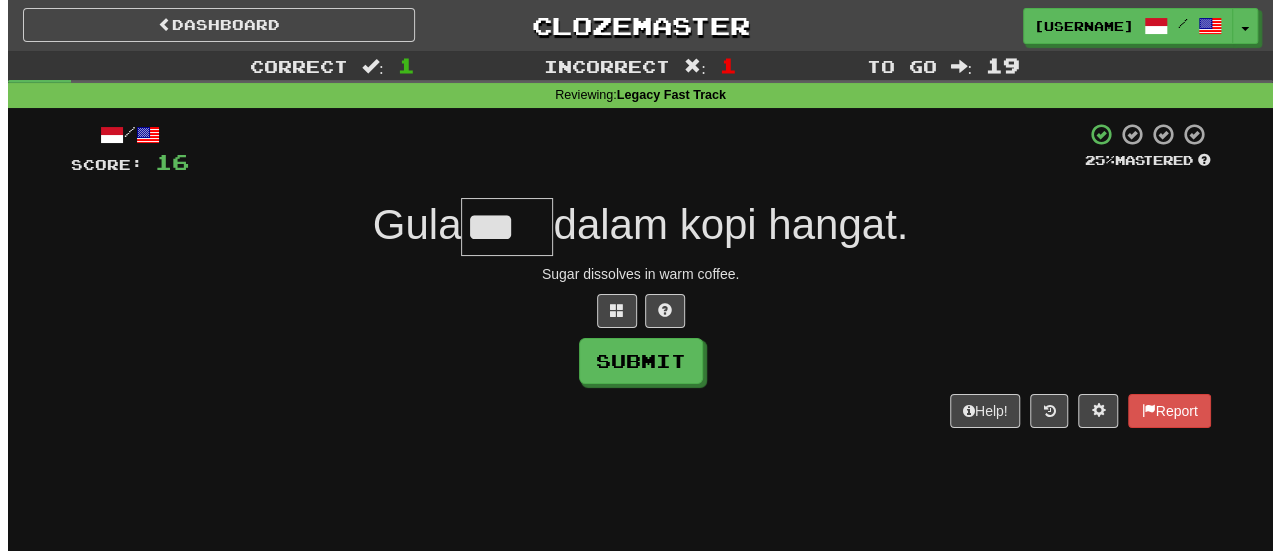 scroll, scrollTop: 0, scrollLeft: 0, axis: both 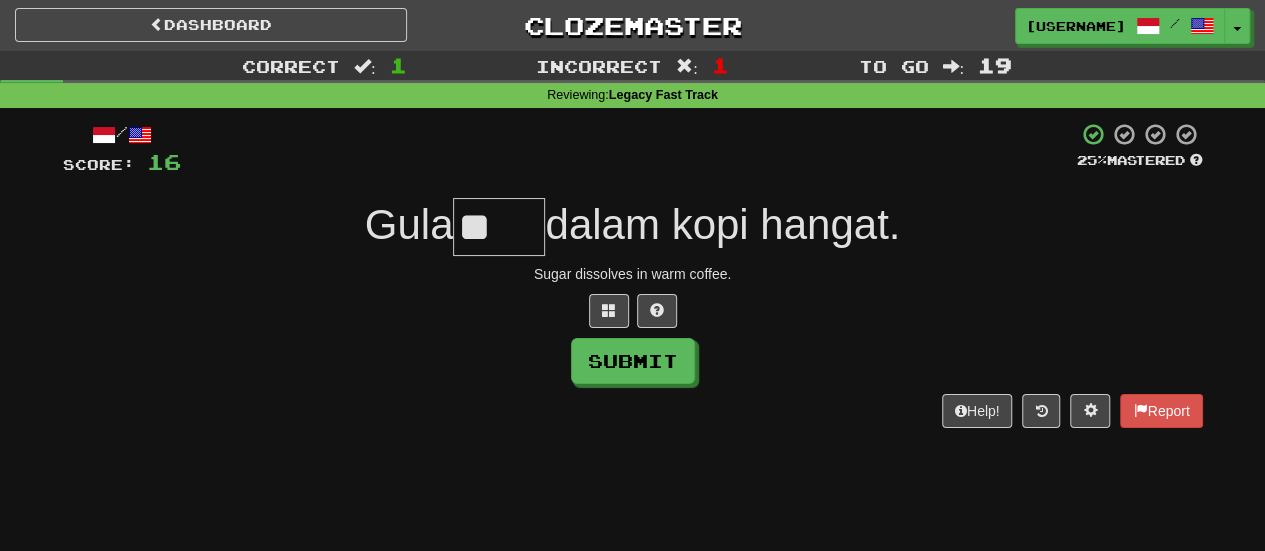 type on "*" 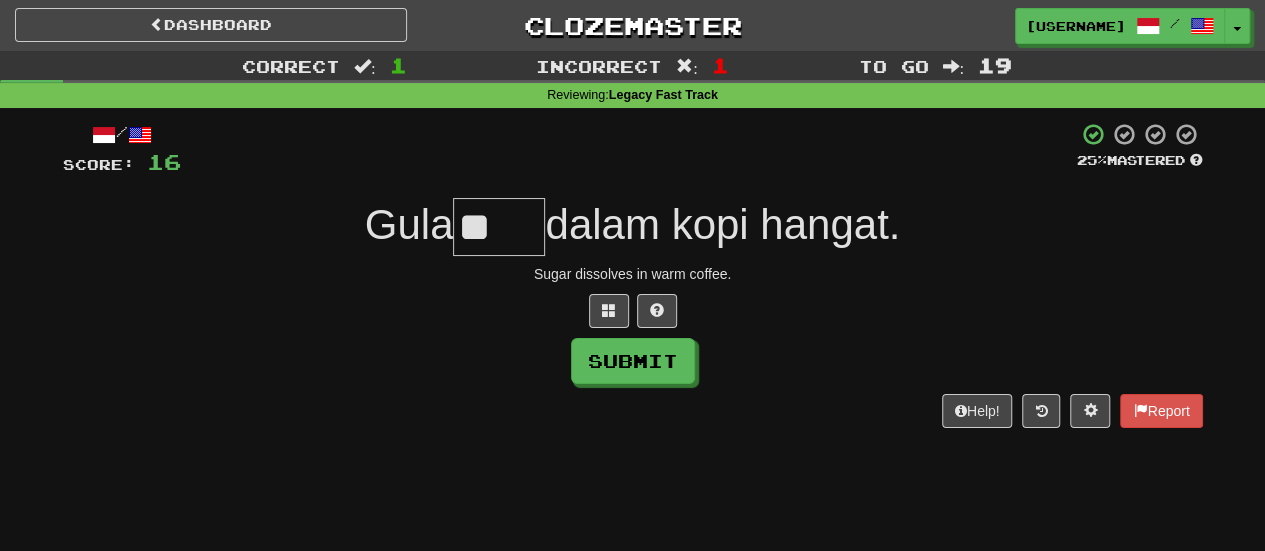 type on "*" 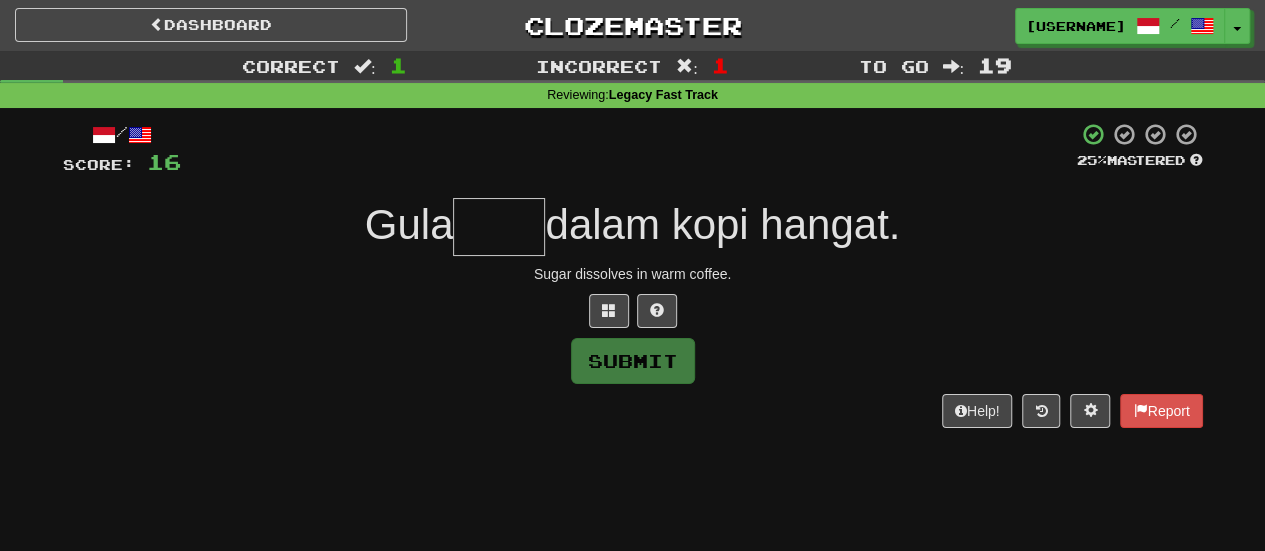 type on "*" 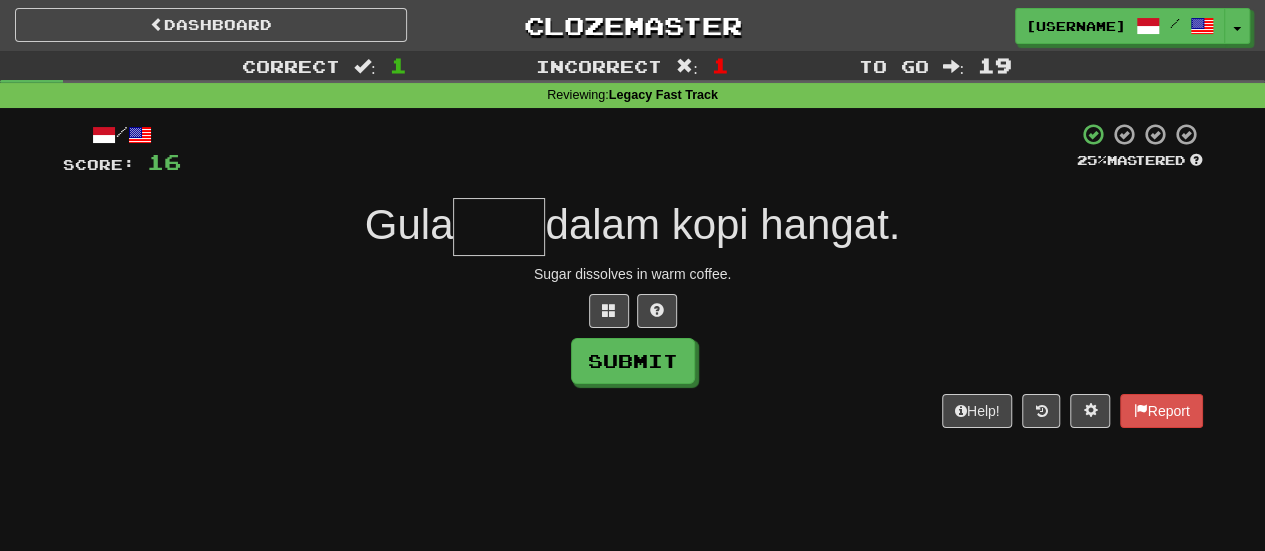 type on "*" 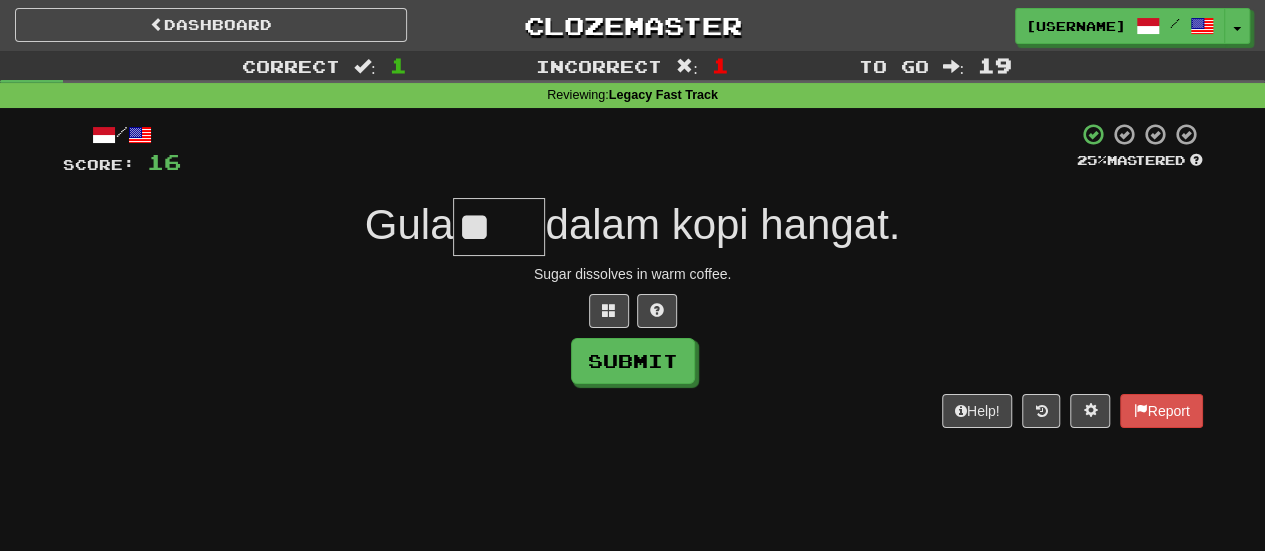 type on "*" 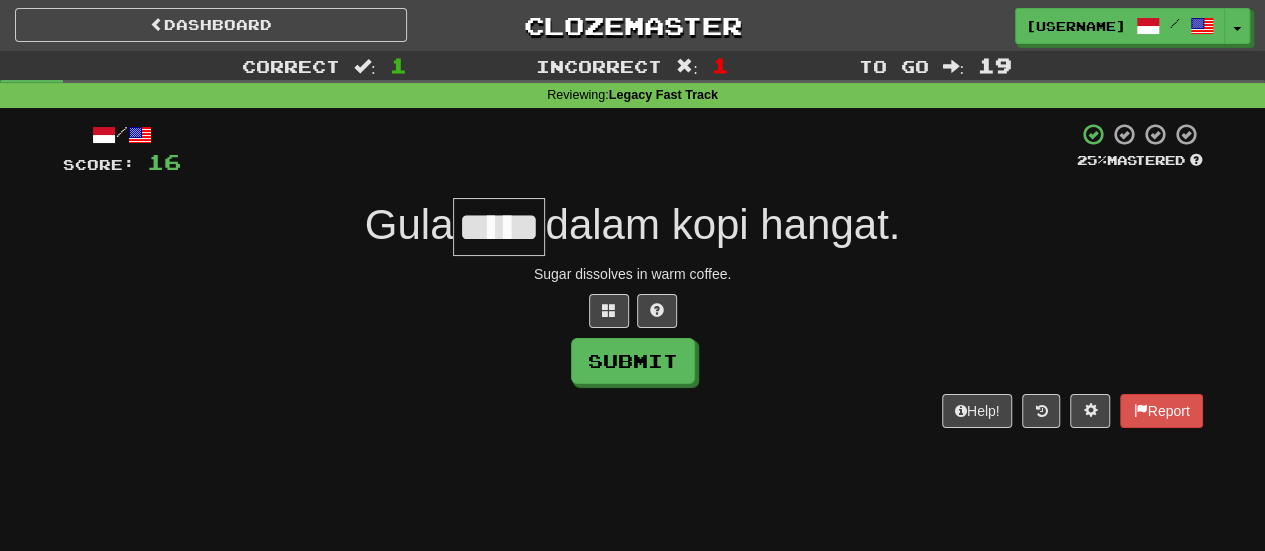 type on "*****" 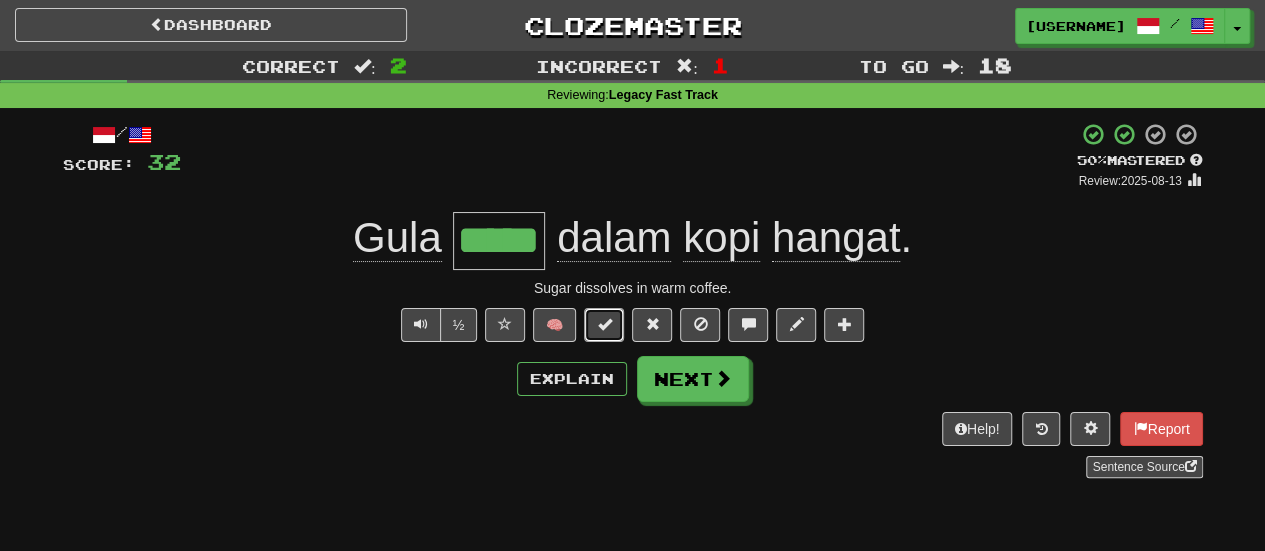 click at bounding box center (604, 325) 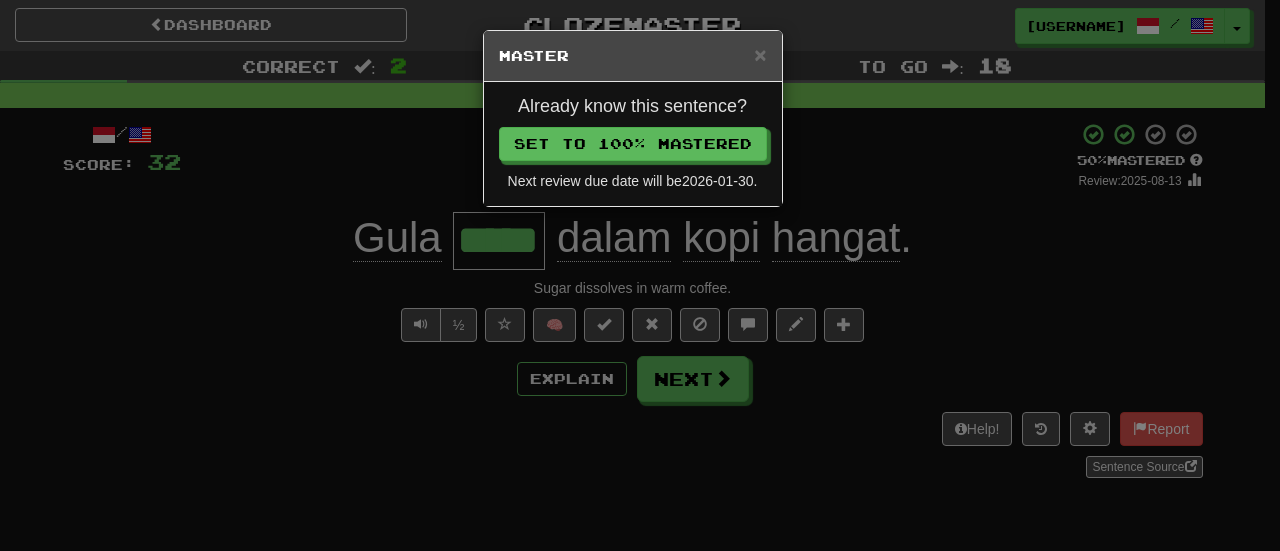 click on "× Master Already know this sentence? Set to 100% Mastered Next review due date will be  2026-01-30 ." at bounding box center [640, 275] 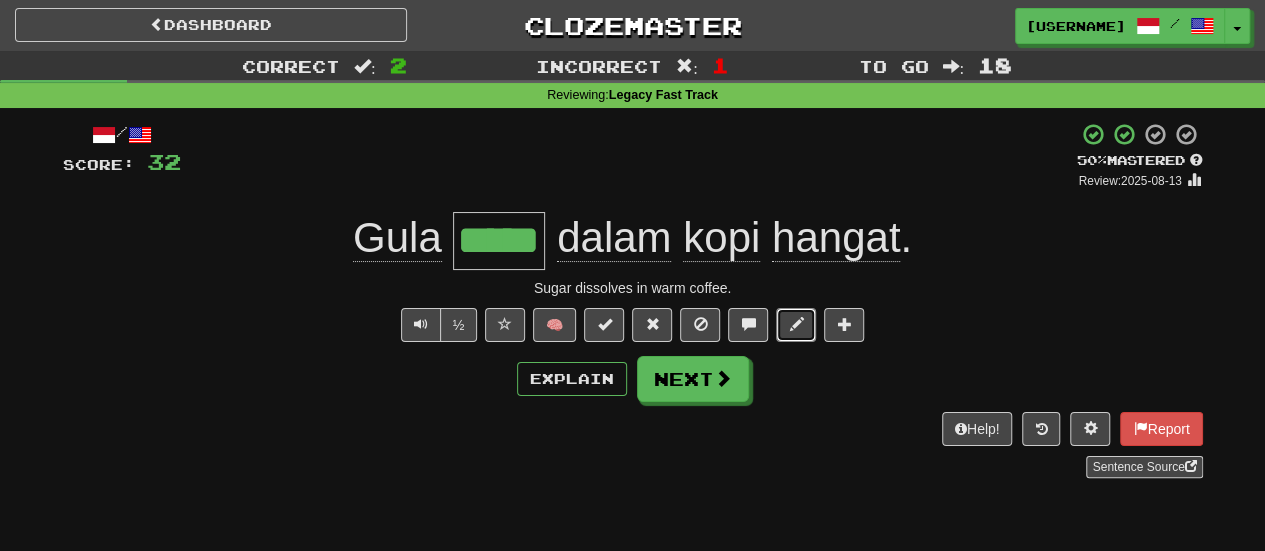 click at bounding box center (796, 324) 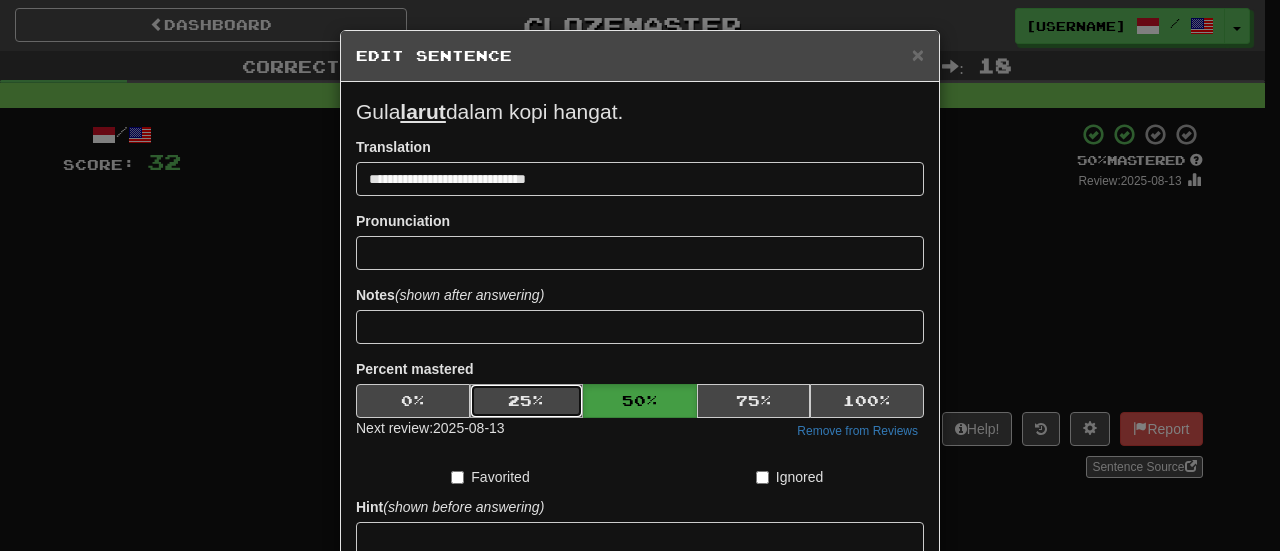 click on "25 %" at bounding box center (527, 401) 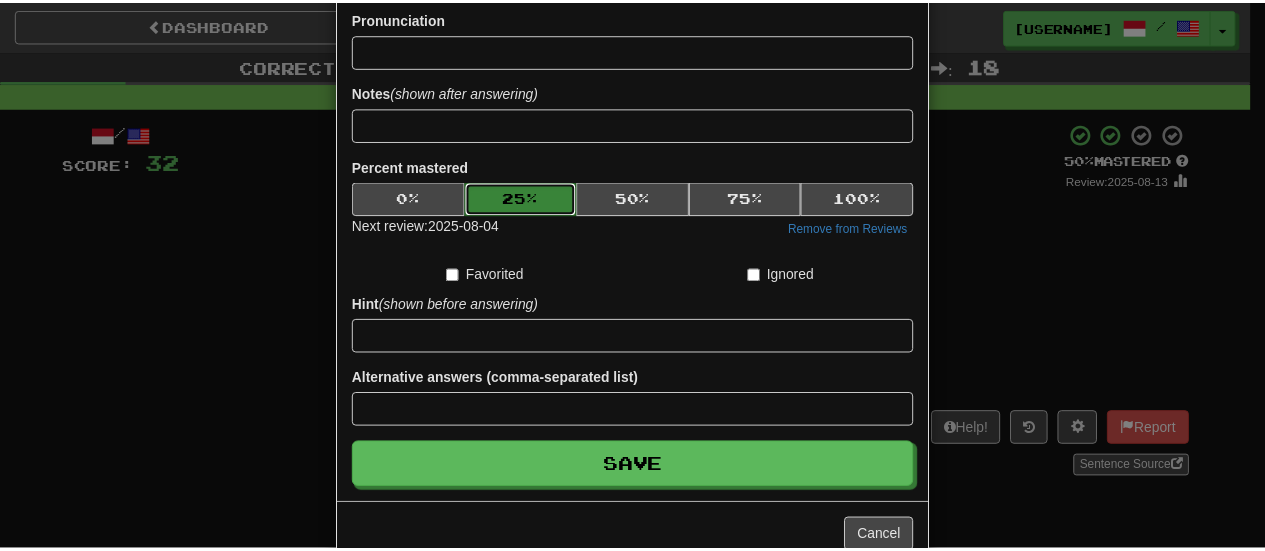 scroll, scrollTop: 203, scrollLeft: 0, axis: vertical 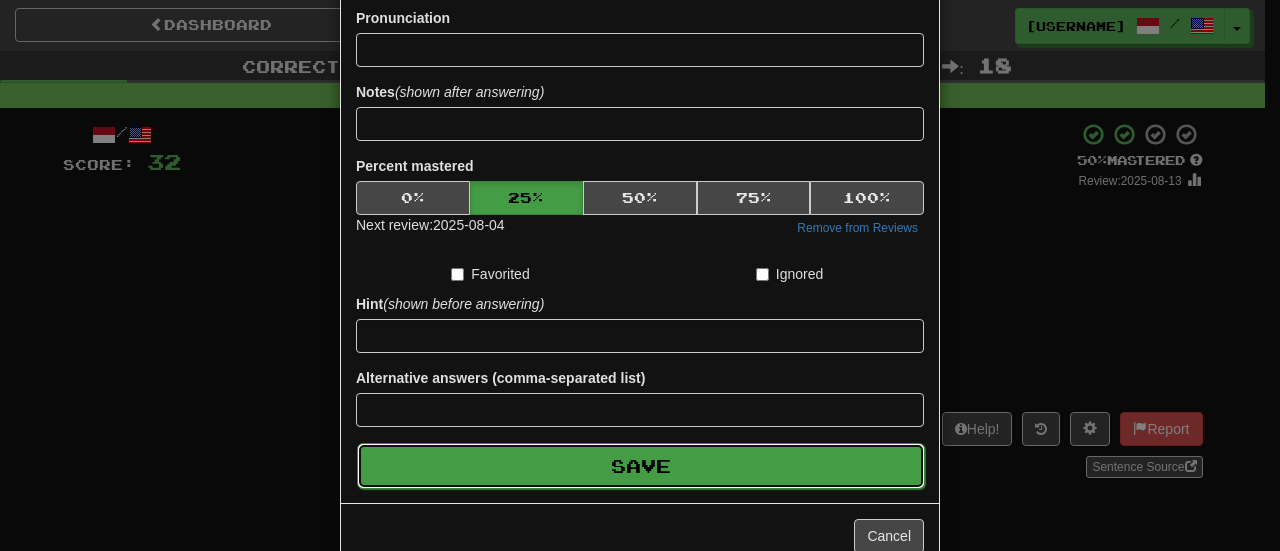 click on "Save" at bounding box center [641, 466] 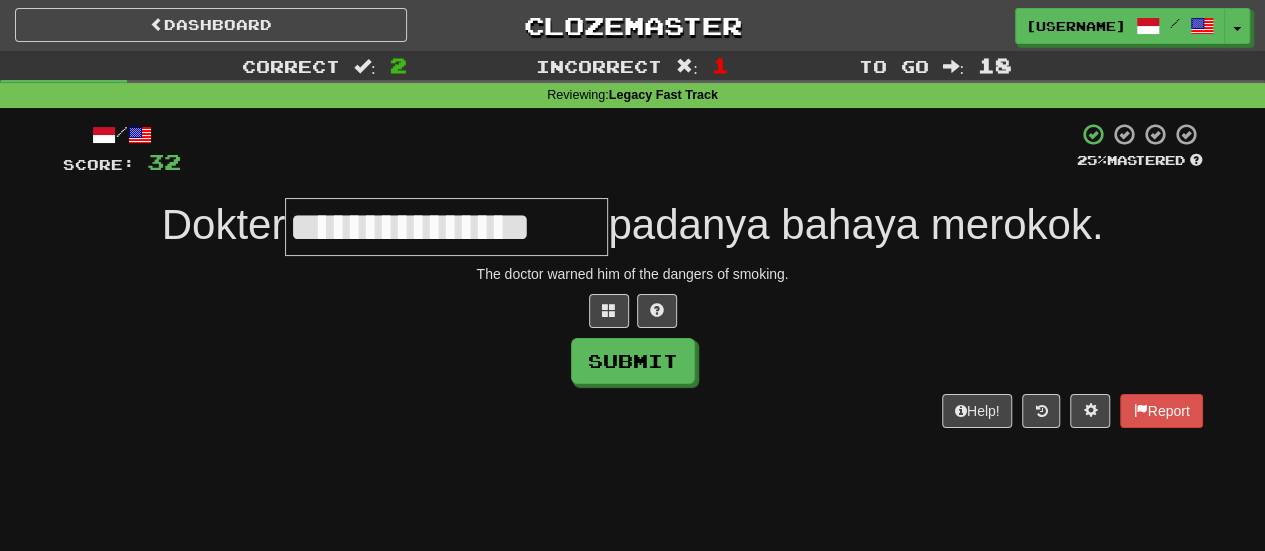 scroll, scrollTop: 0, scrollLeft: 0, axis: both 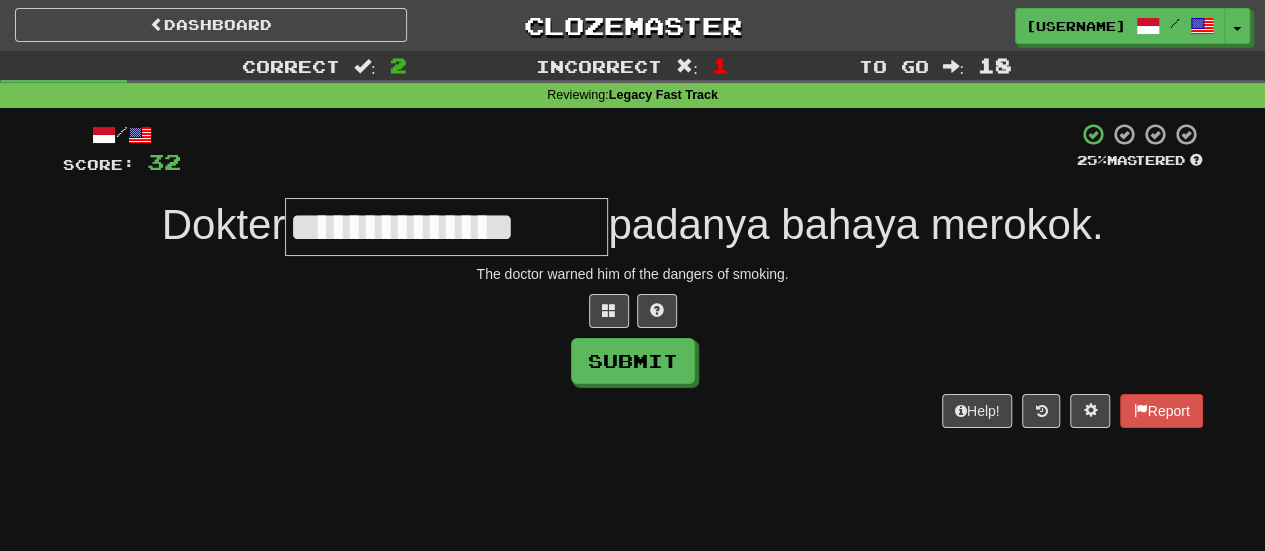 type on "**********" 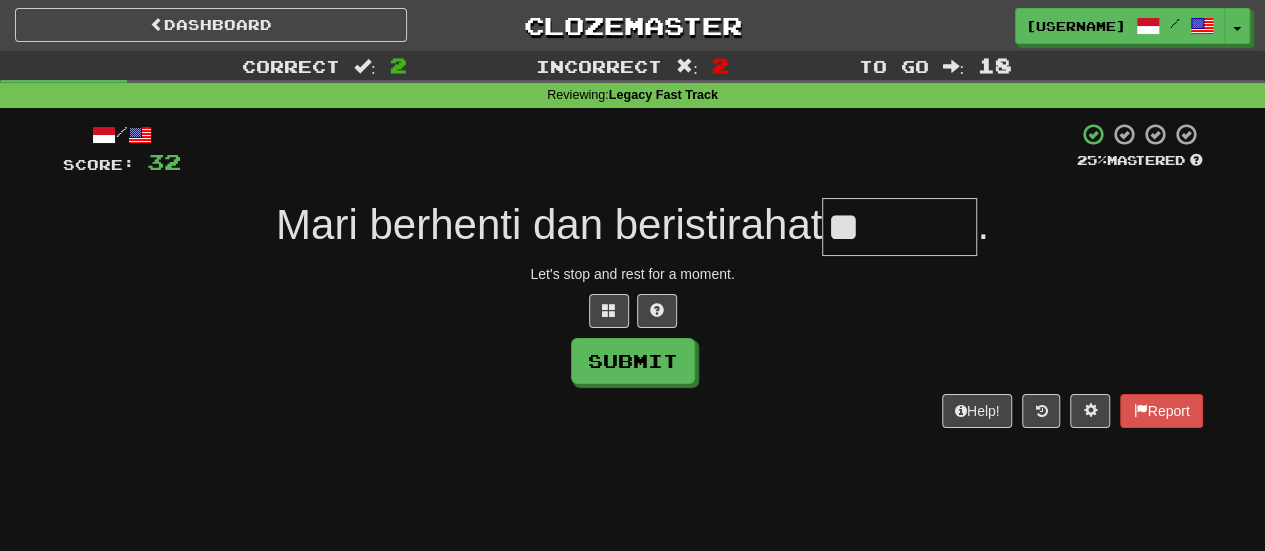 type on "*" 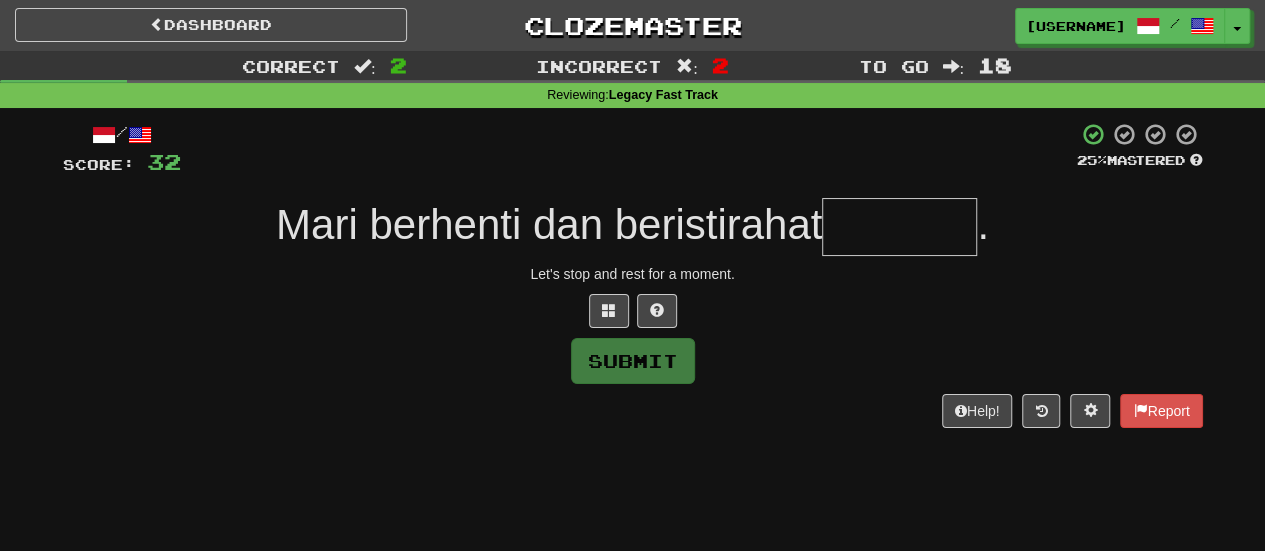 type on "*******" 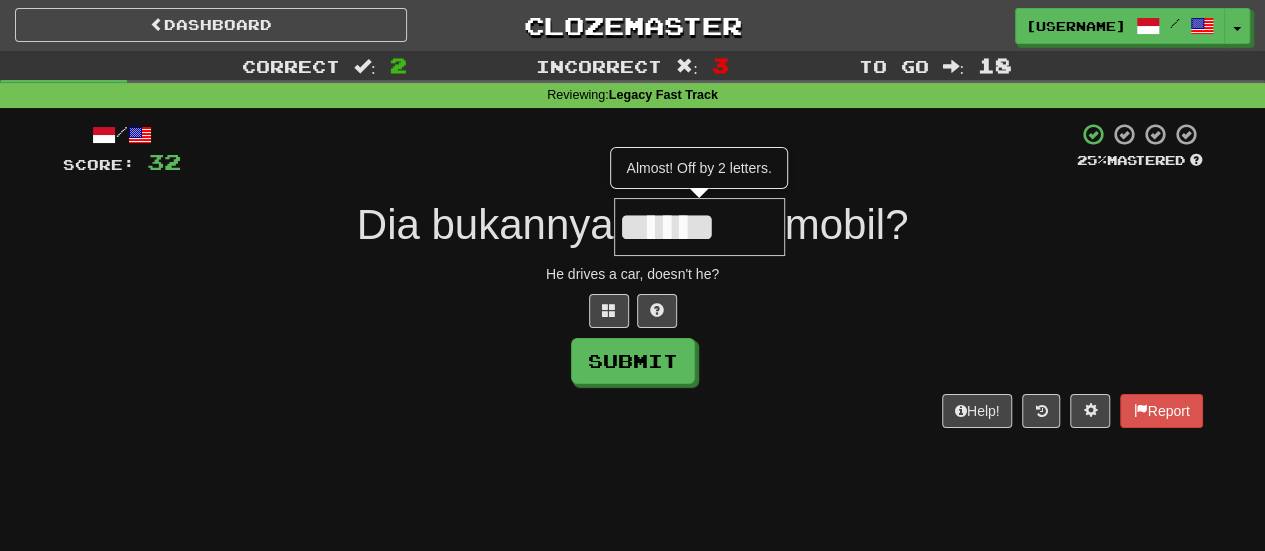 type on "********" 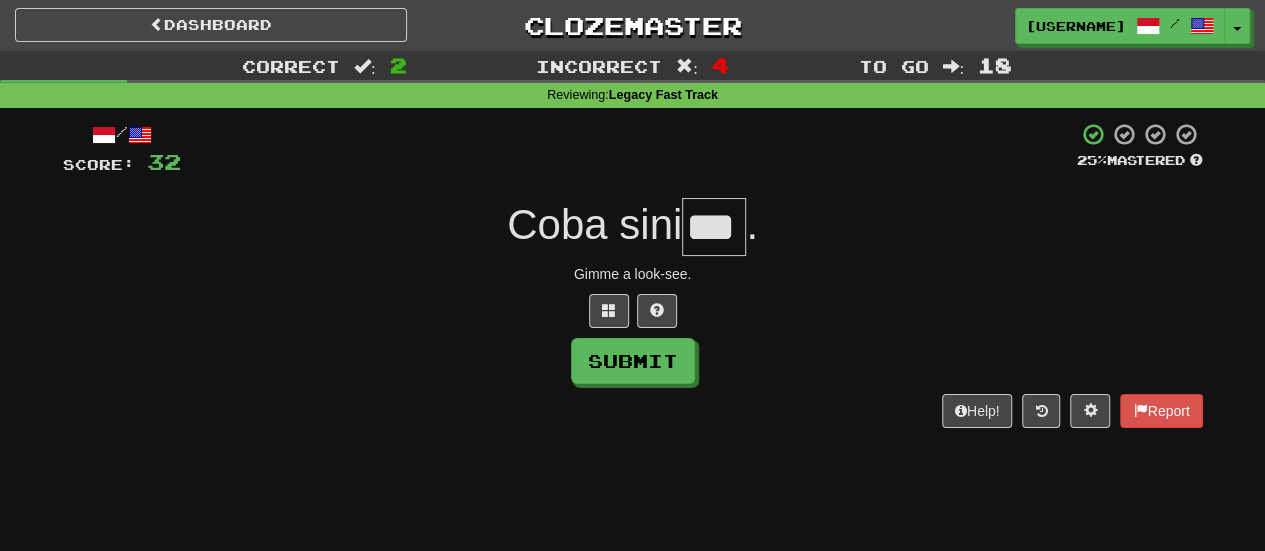 scroll, scrollTop: 0, scrollLeft: 0, axis: both 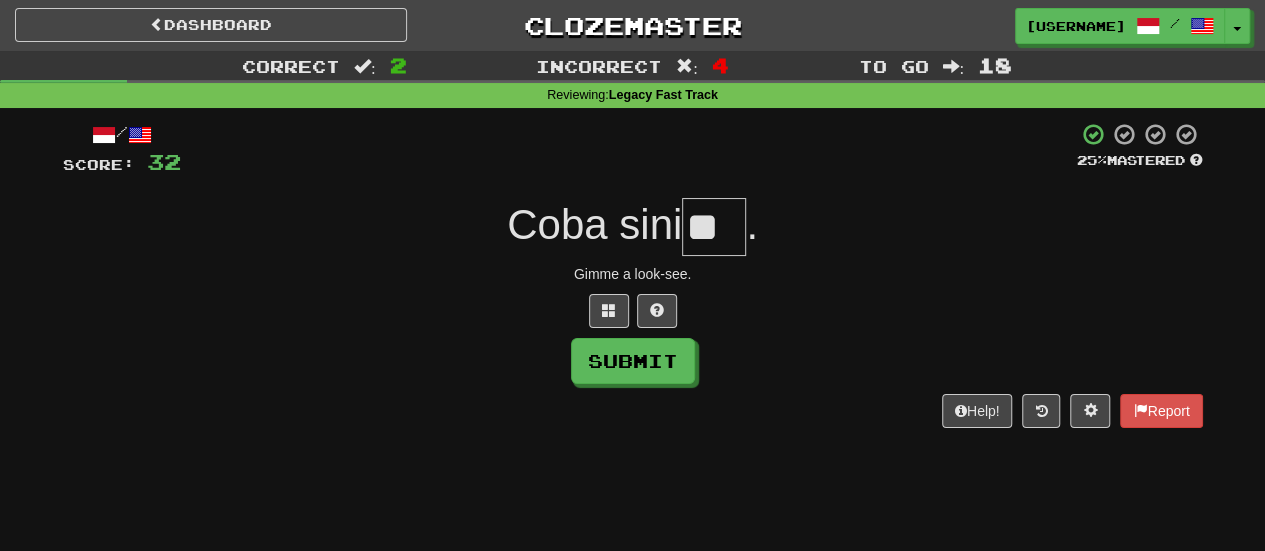 type on "*" 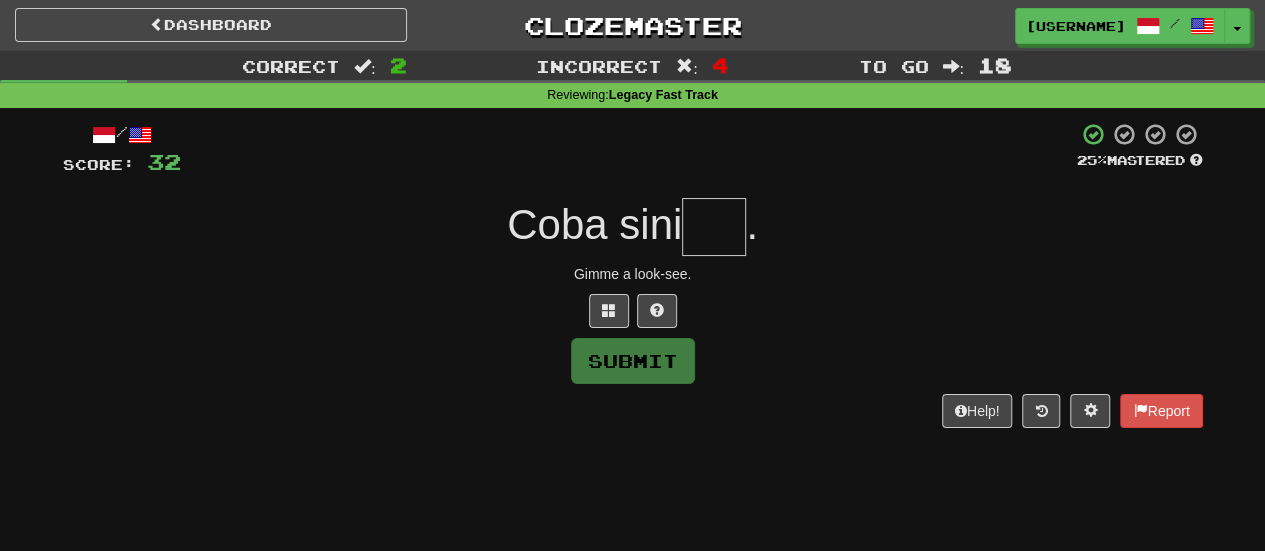 type on "****" 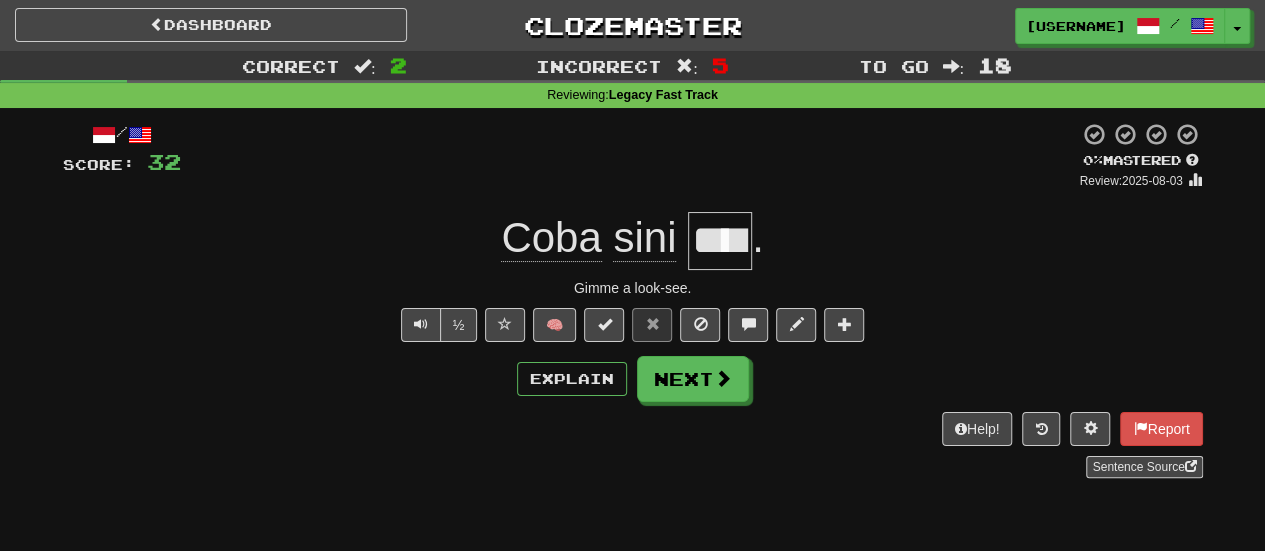 click on "****" at bounding box center [720, 241] 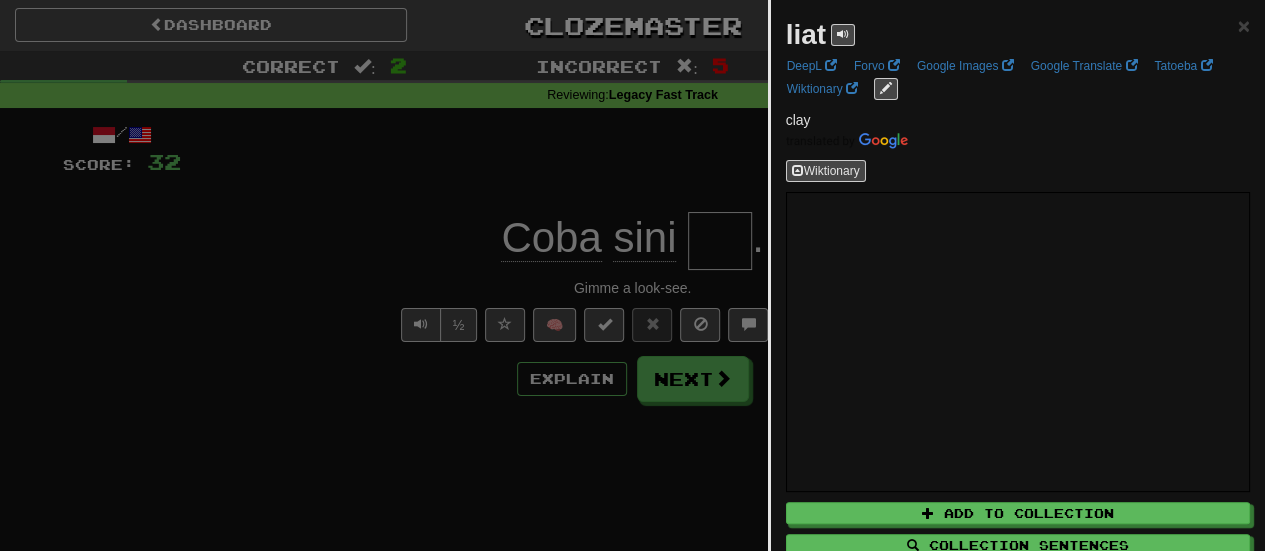 click at bounding box center (632, 275) 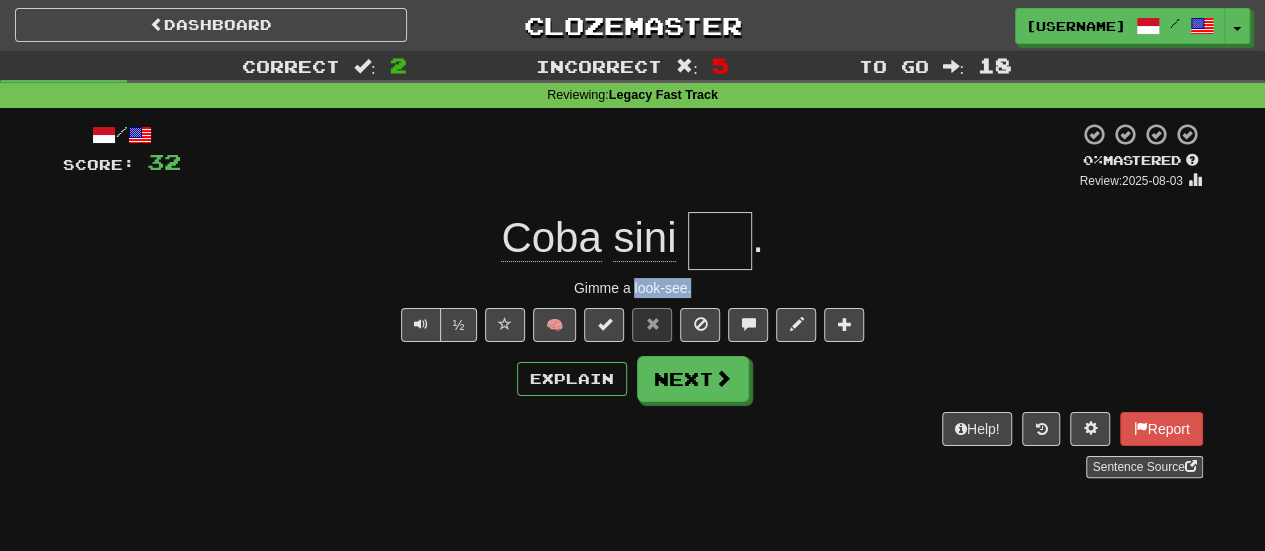 drag, startPoint x: 634, startPoint y: 289, endPoint x: 692, endPoint y: 285, distance: 58.137768 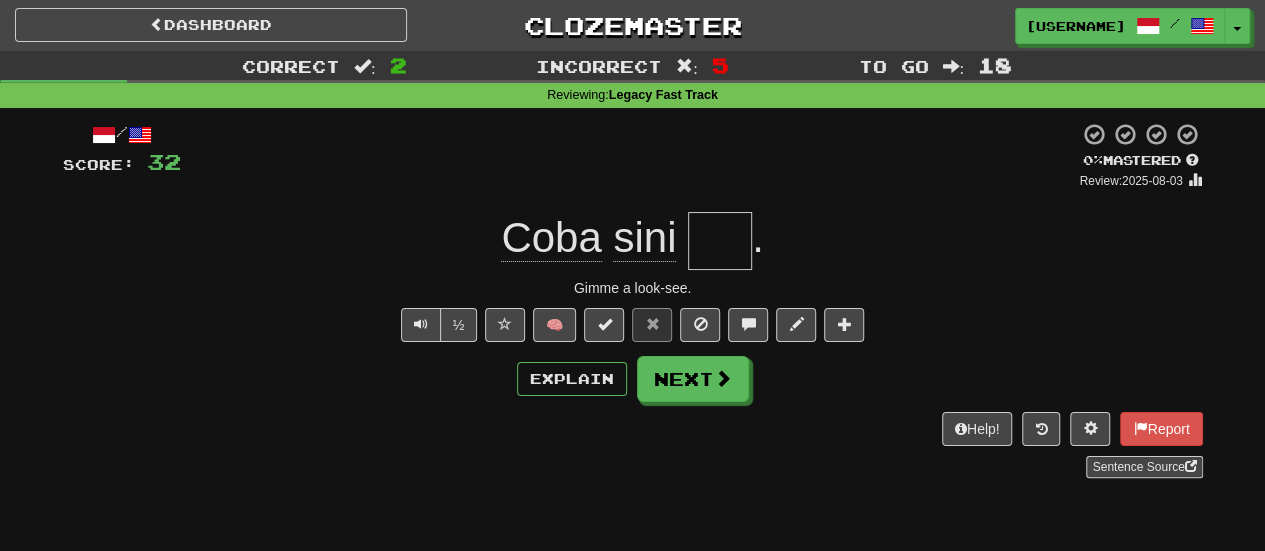 click on "Gimme a look-see." at bounding box center (633, 288) 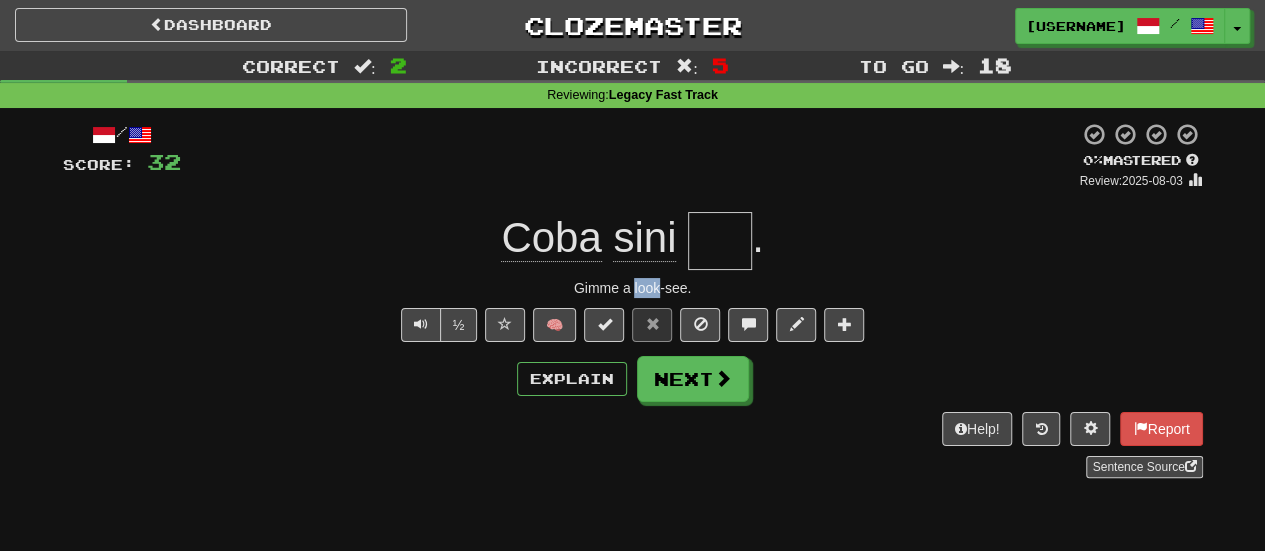 click on "Gimme a look-see." at bounding box center (633, 288) 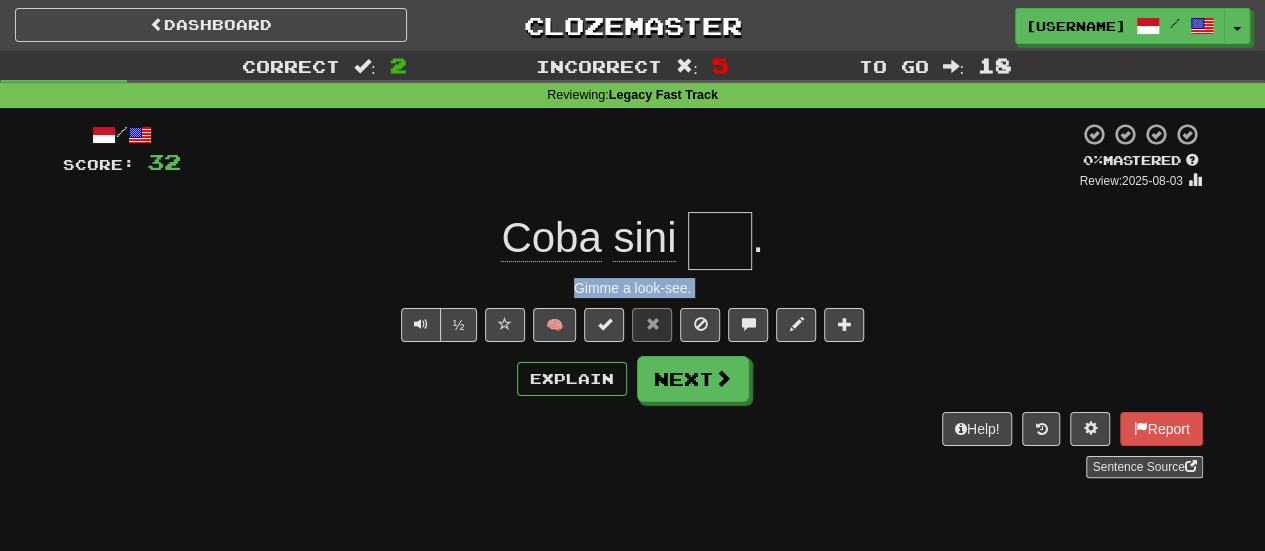 click on "Gimme a look-see." at bounding box center (633, 288) 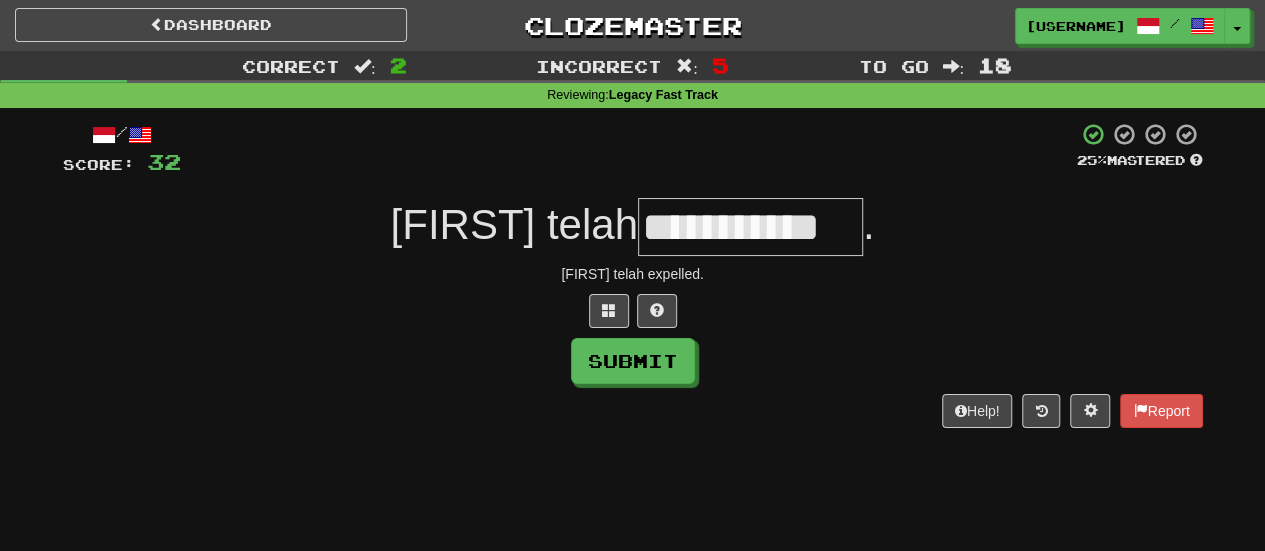 type on "**********" 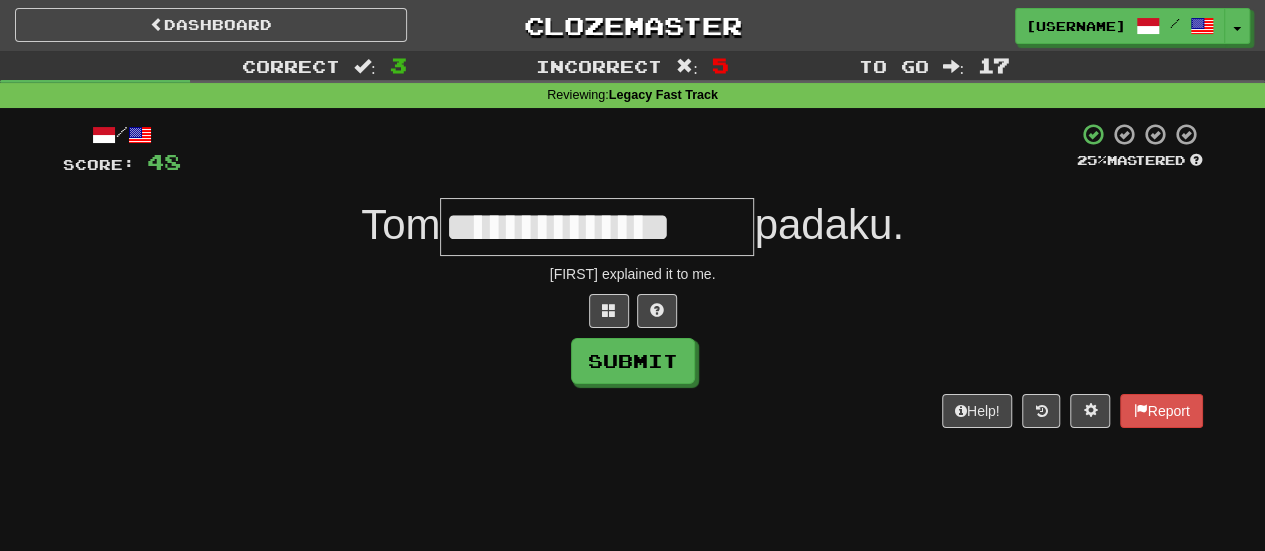 type on "**********" 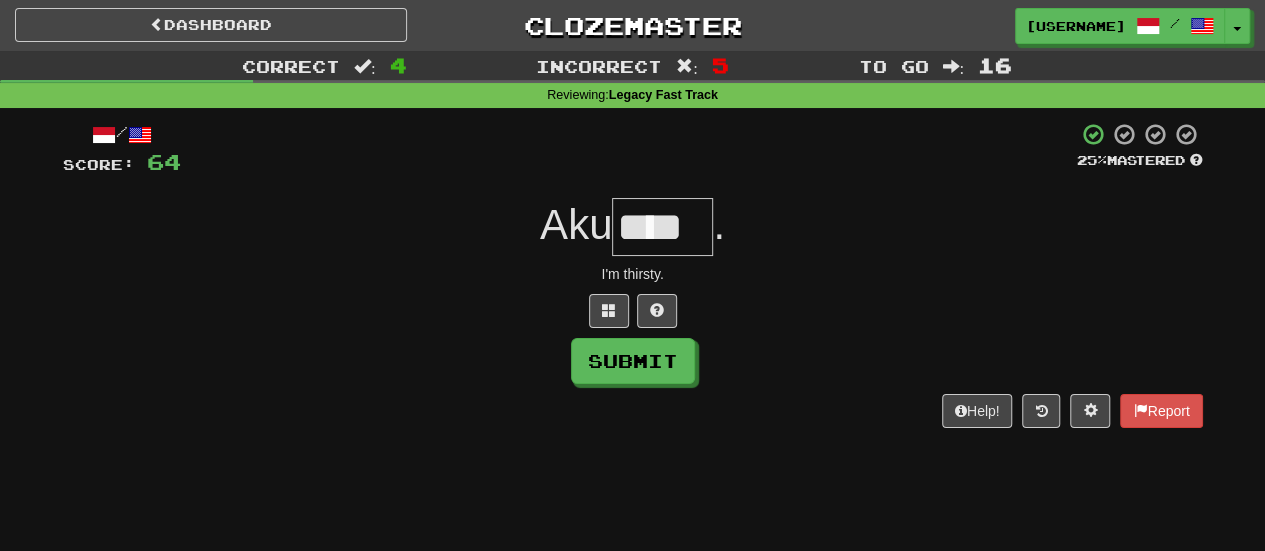 type on "****" 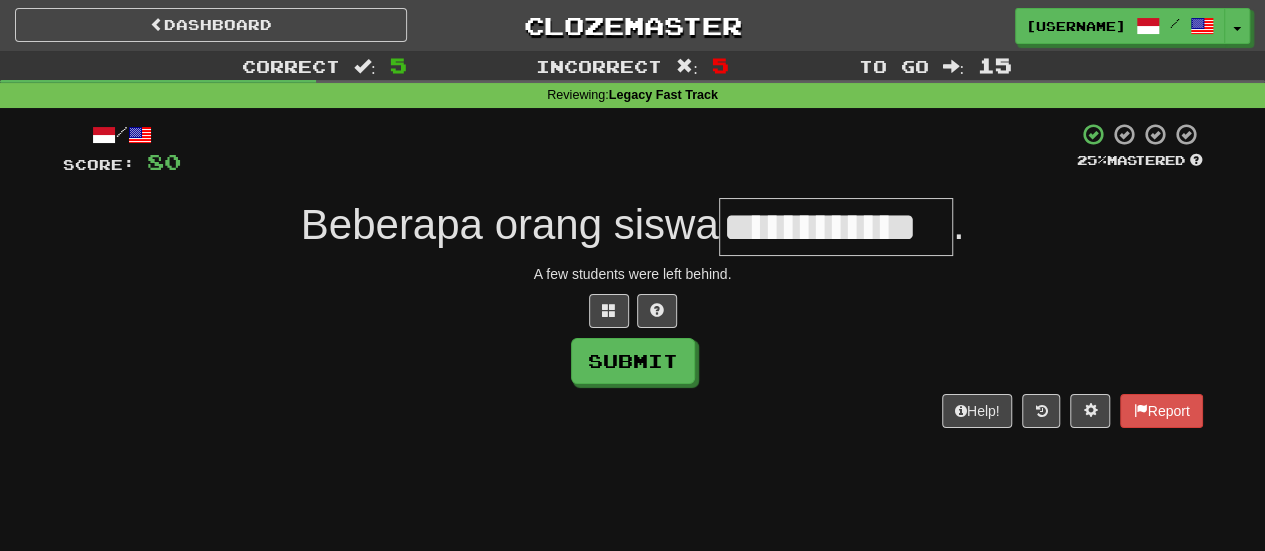 scroll, scrollTop: 0, scrollLeft: 0, axis: both 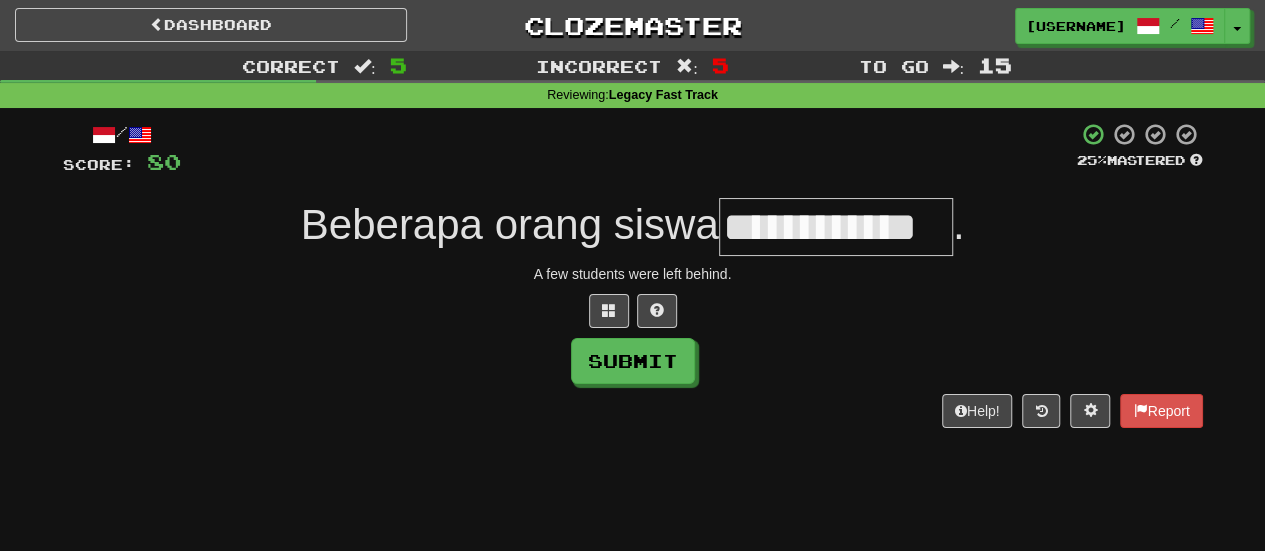 type on "**********" 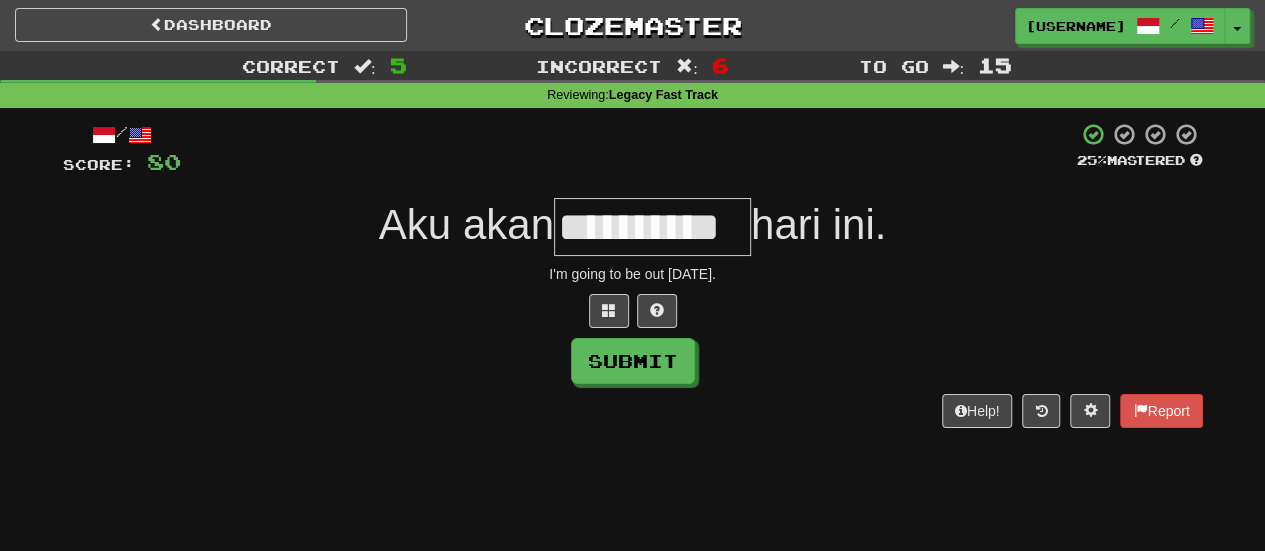 type on "*********" 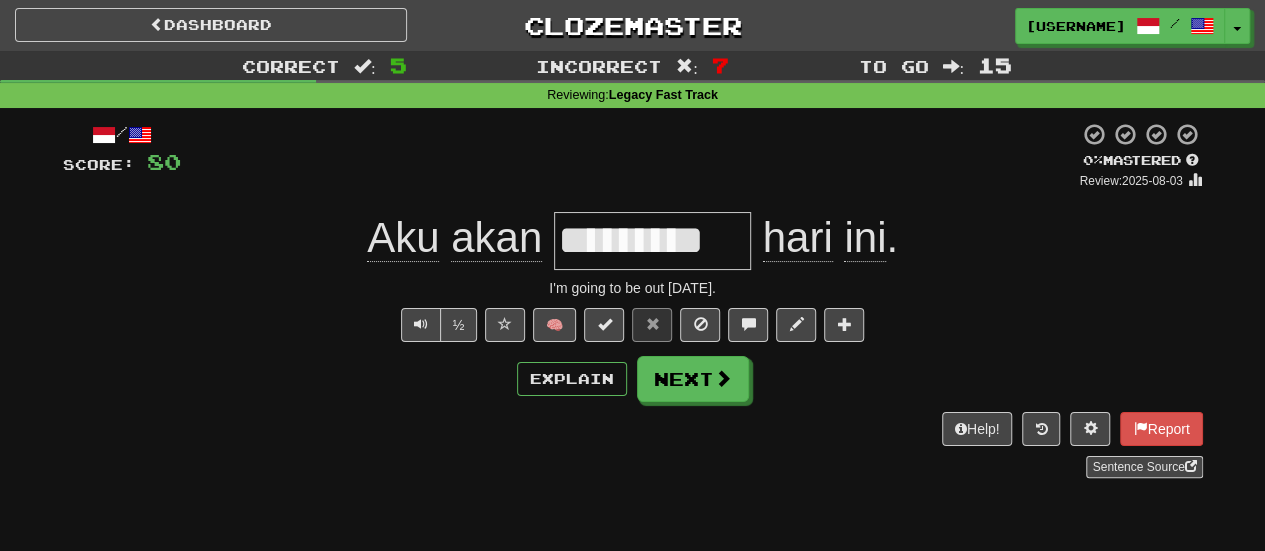 click on "*********" at bounding box center (652, 241) 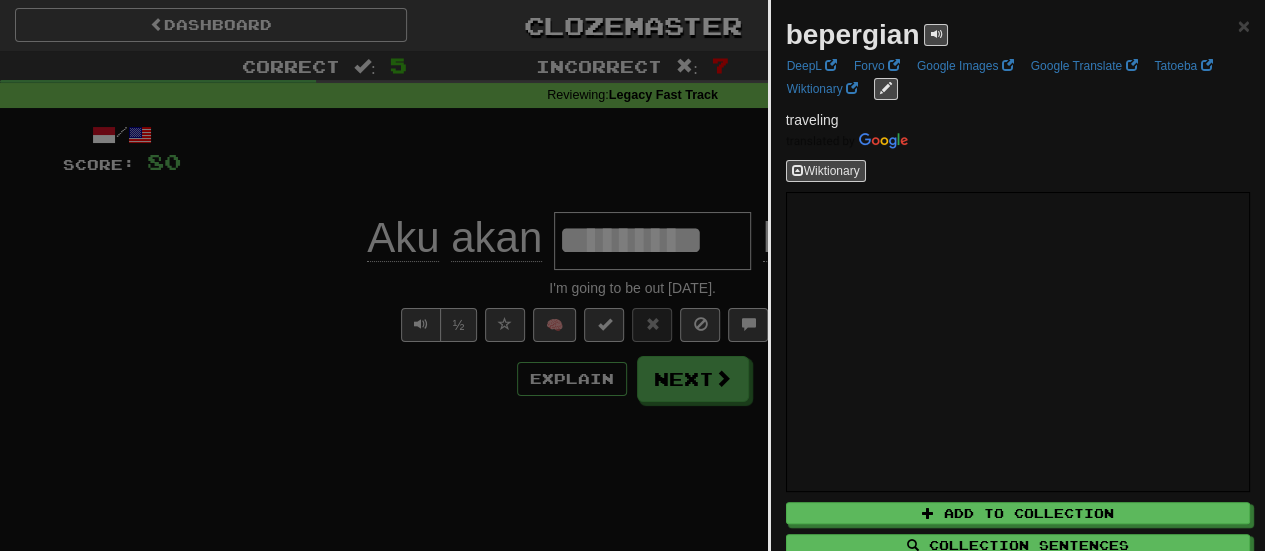 click at bounding box center [632, 275] 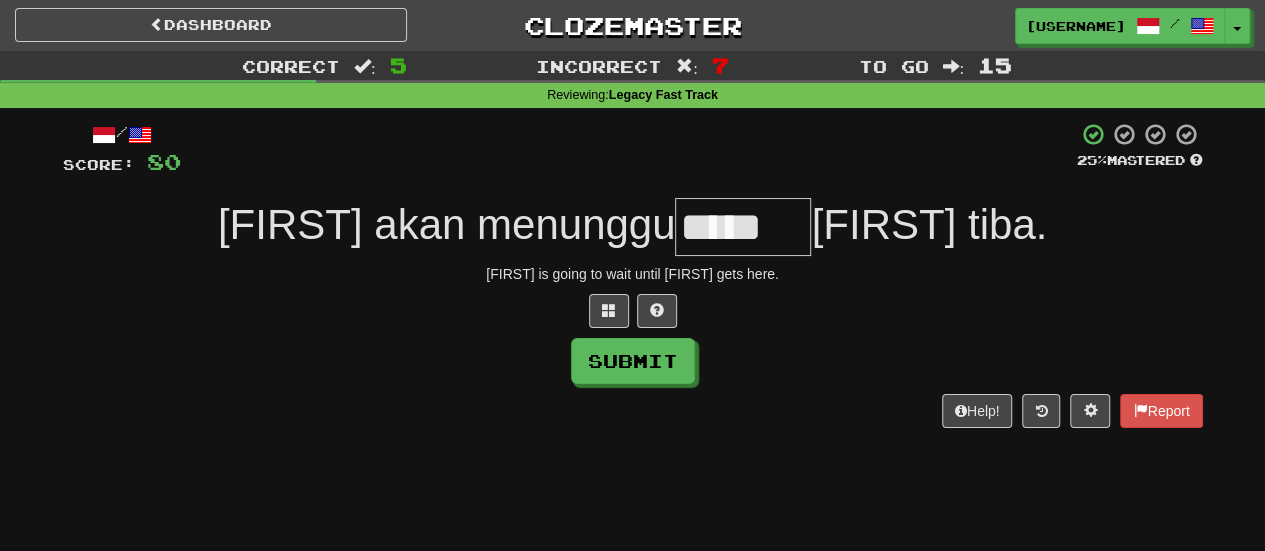 scroll, scrollTop: 0, scrollLeft: 0, axis: both 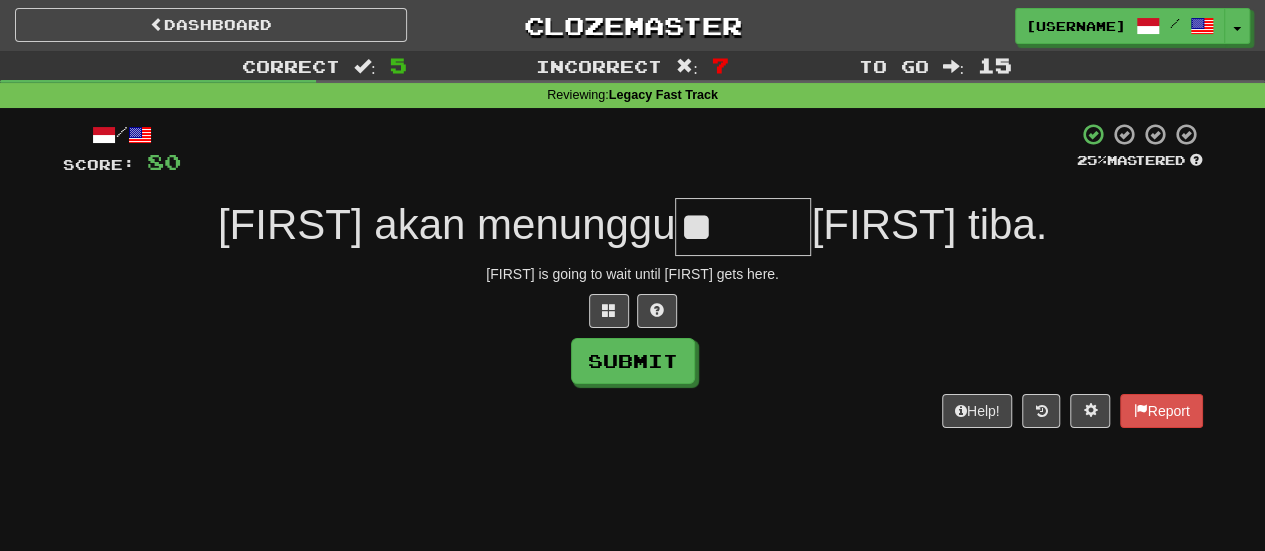 type on "*" 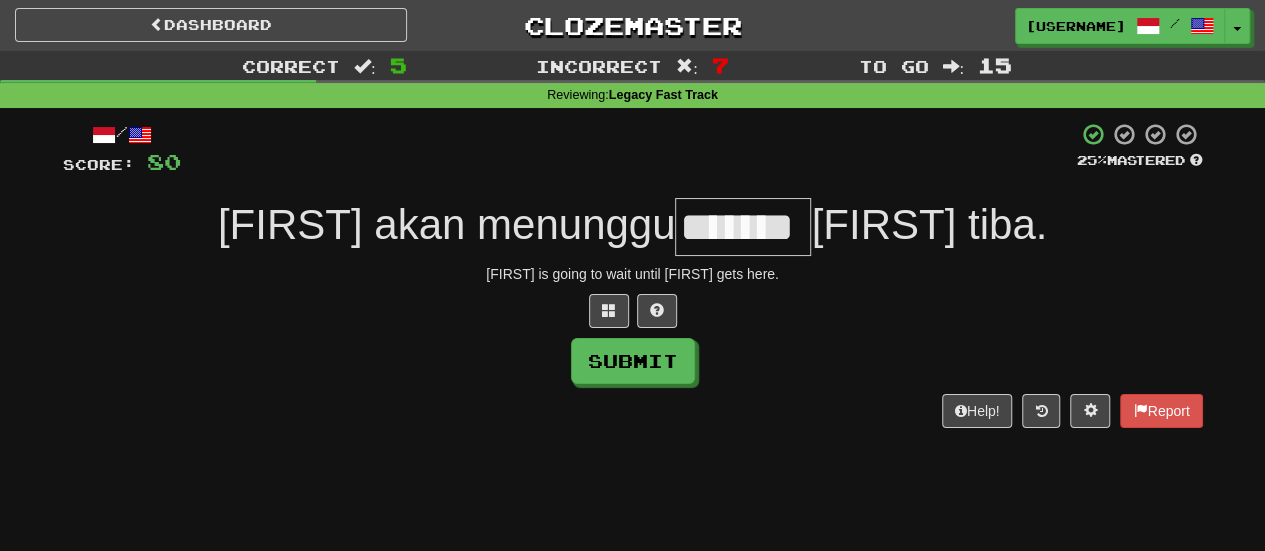 scroll, scrollTop: 0, scrollLeft: 0, axis: both 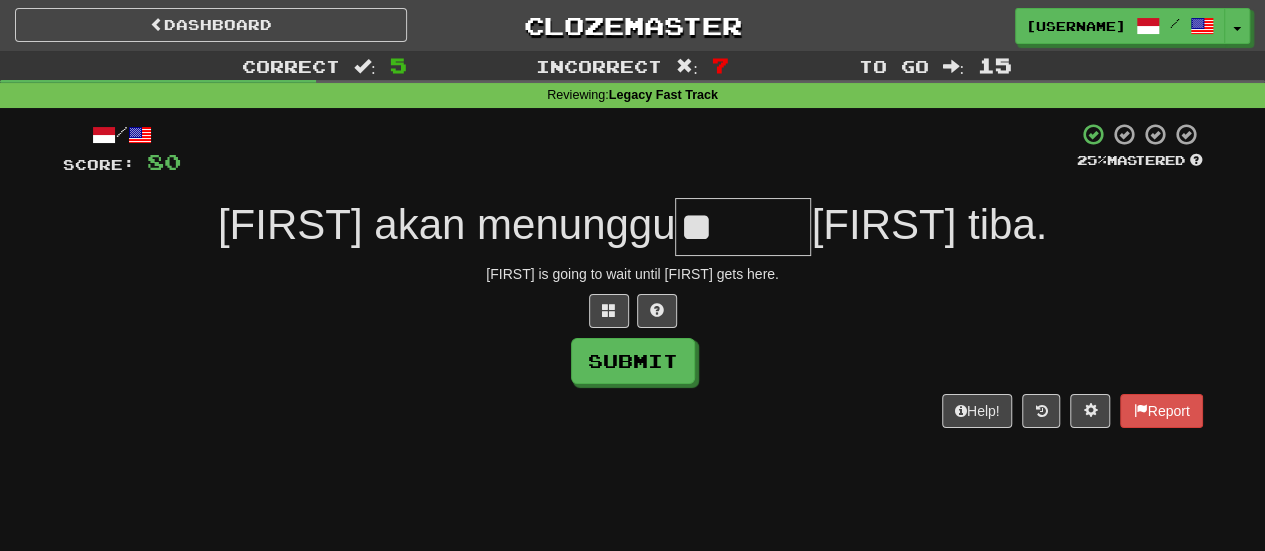 type on "*" 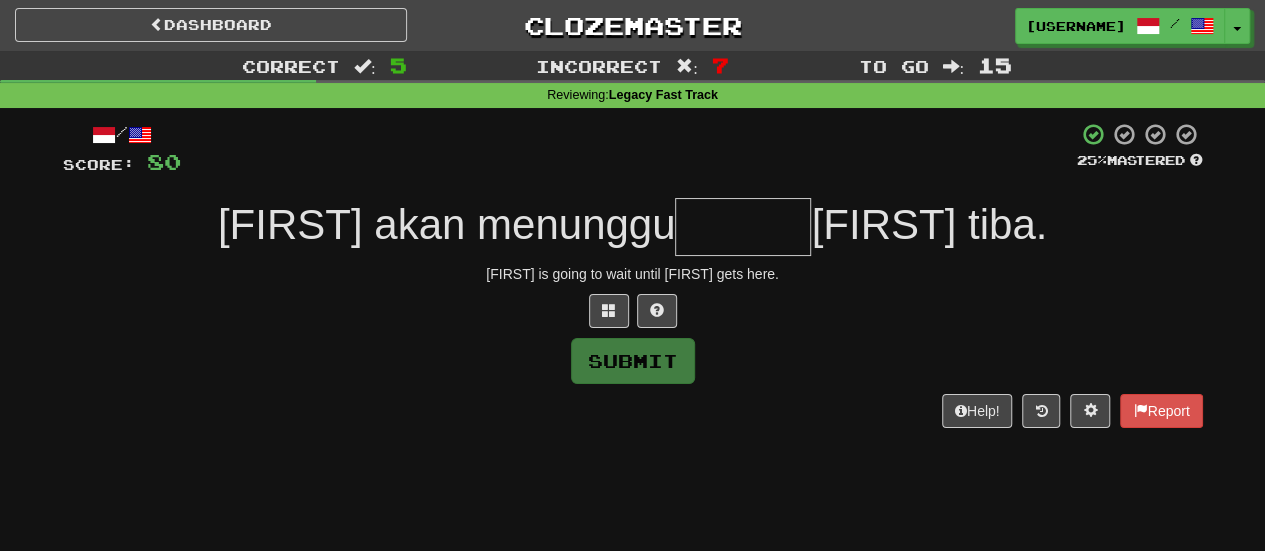 type on "******" 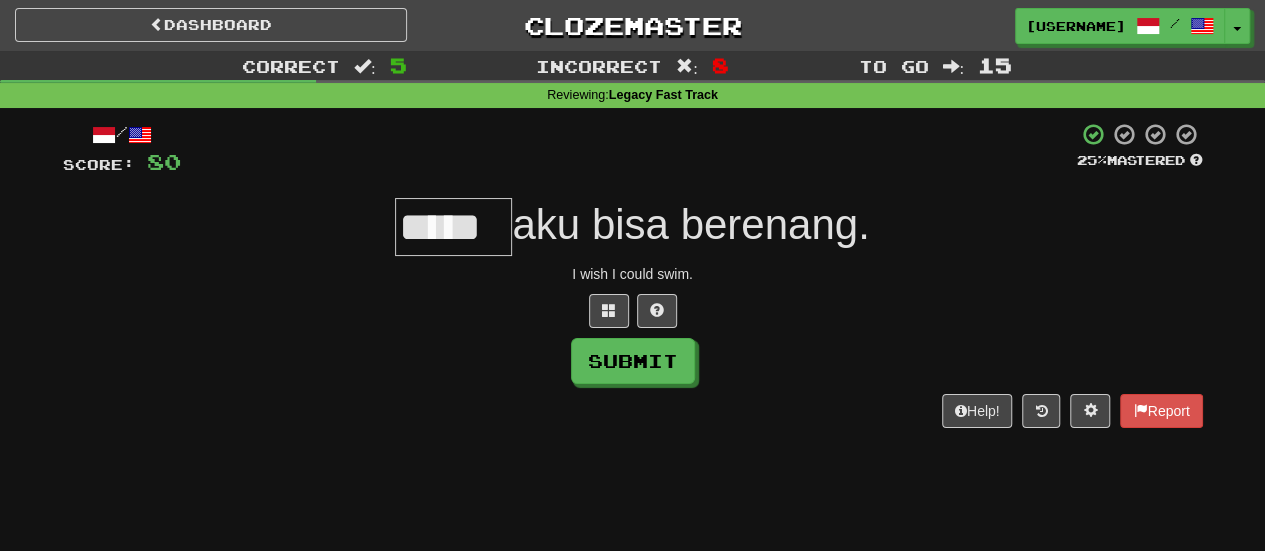 type on "*****" 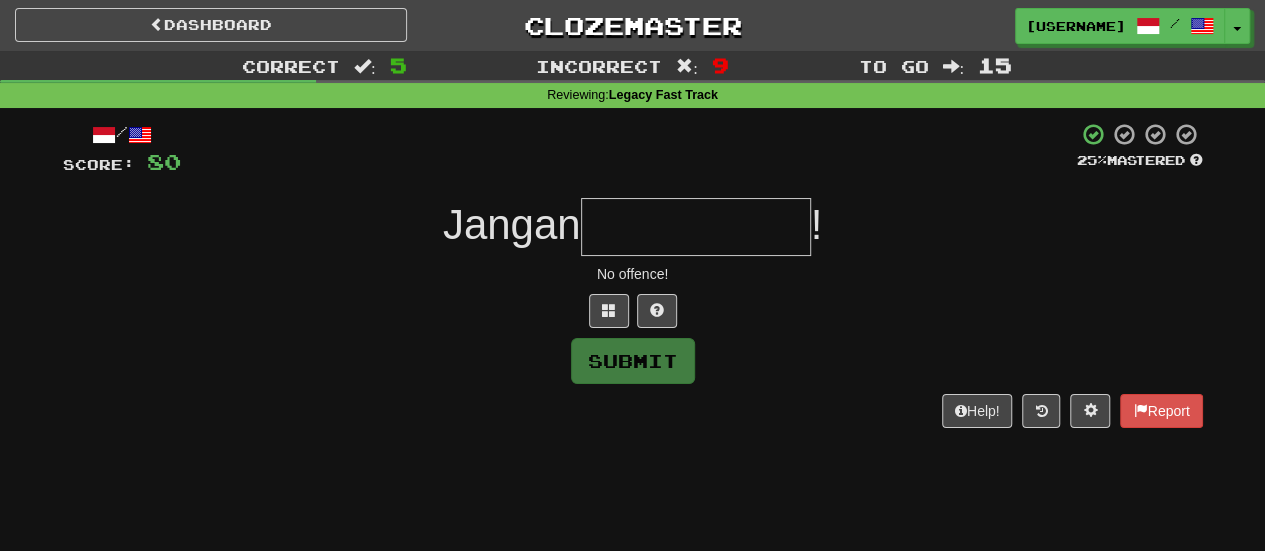 type on "**********" 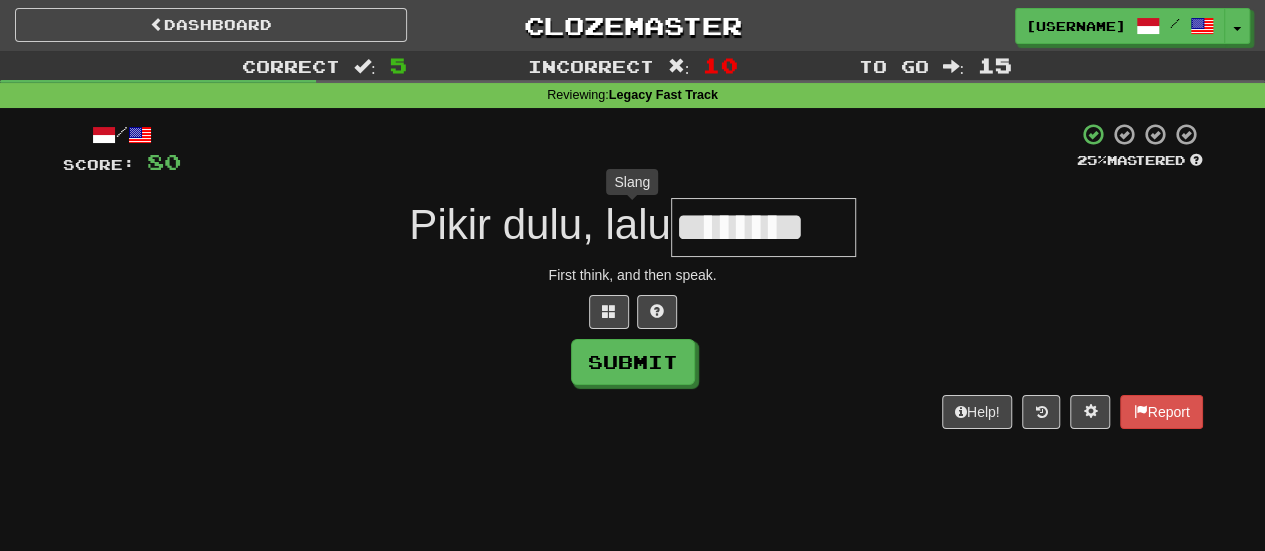 type on "*********" 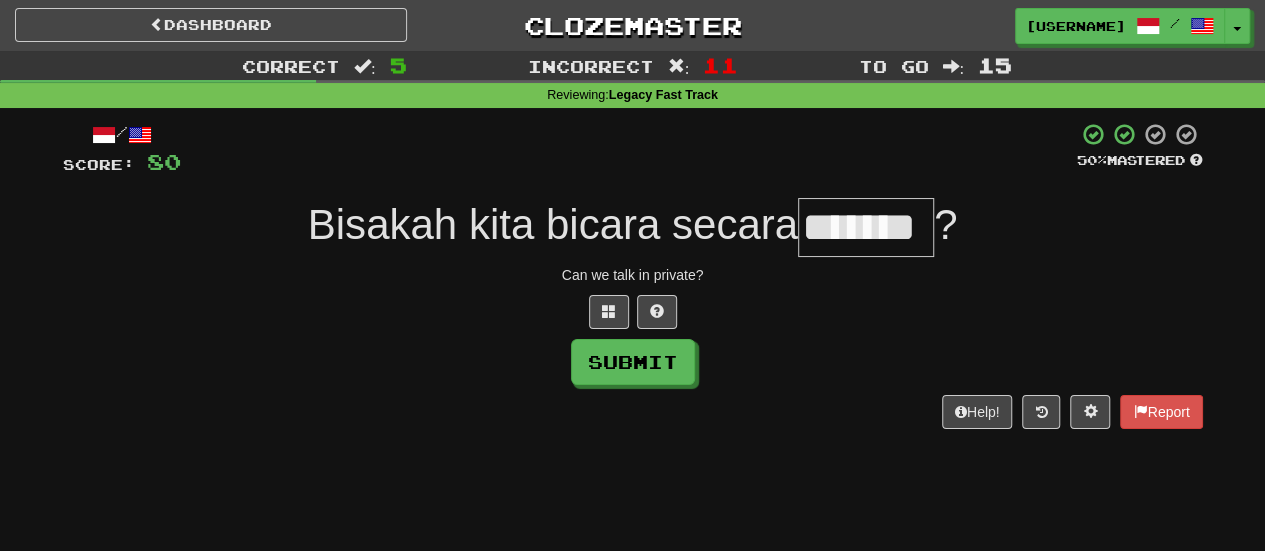 type on "*******" 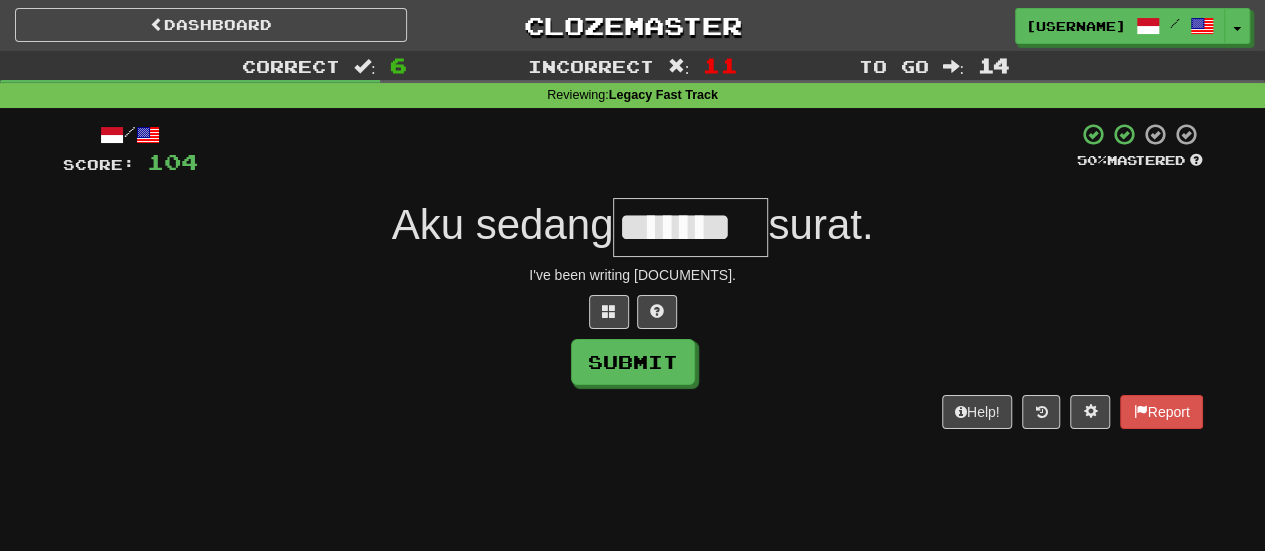type on "*******" 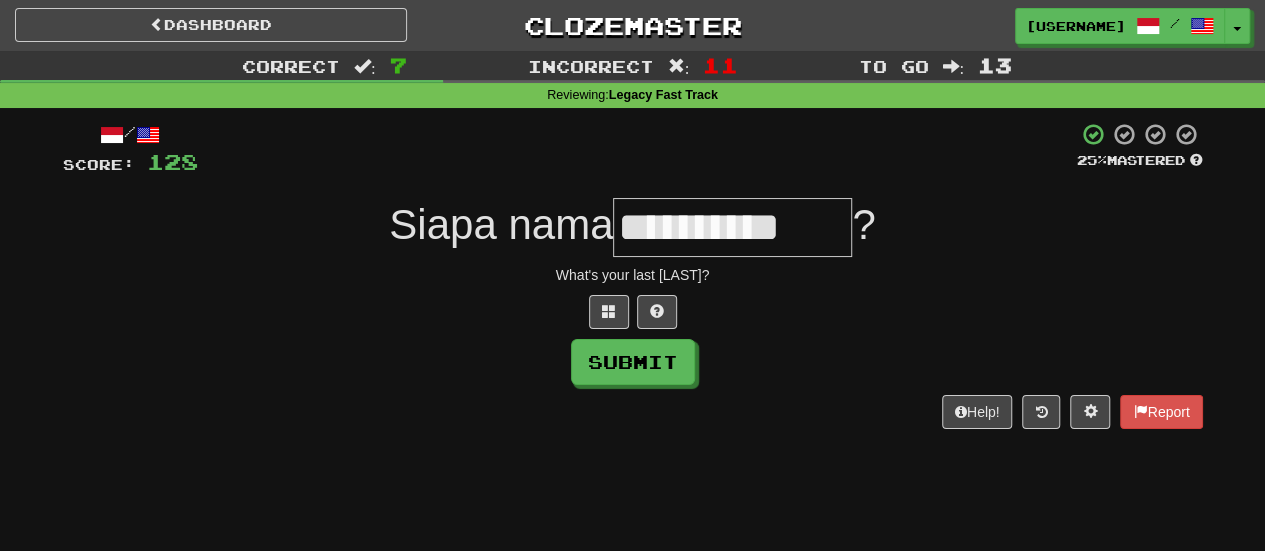 type on "**********" 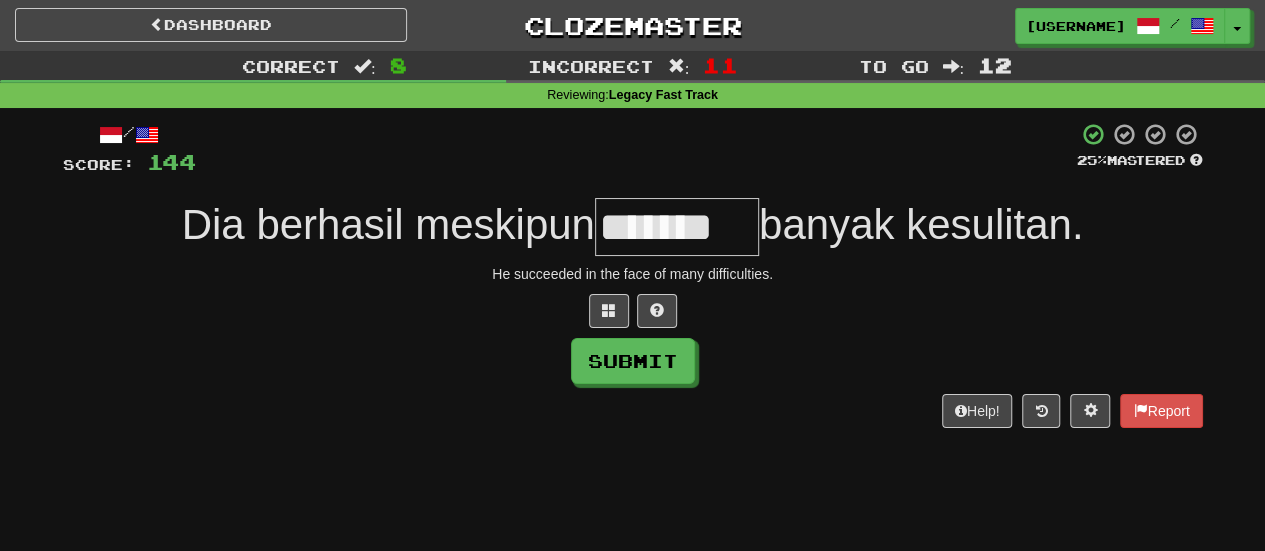 scroll, scrollTop: 0, scrollLeft: 0, axis: both 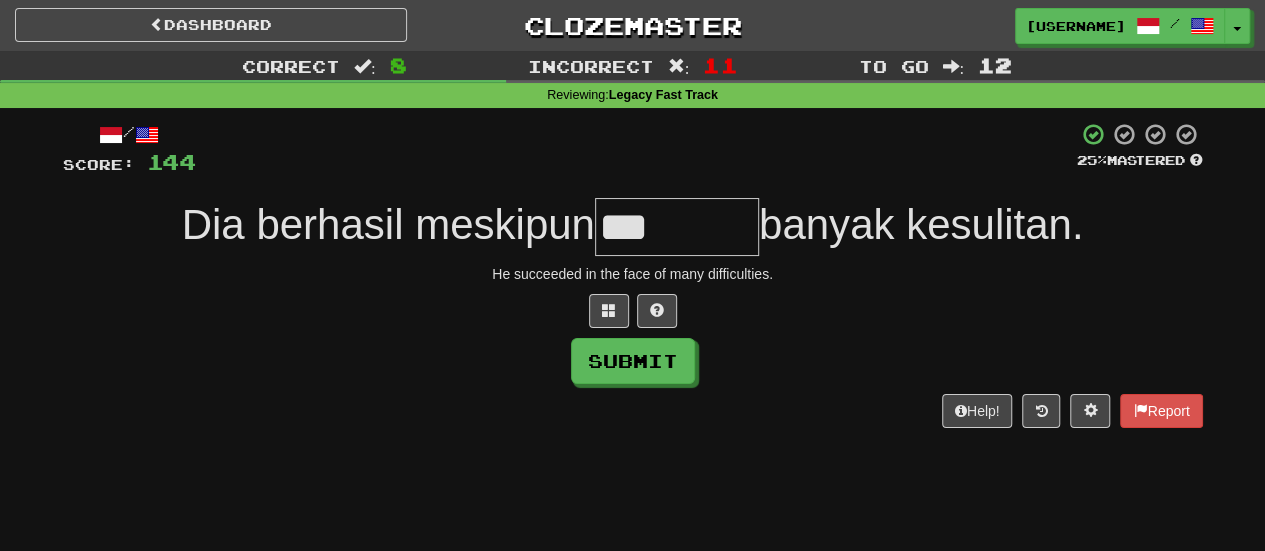 type on "********" 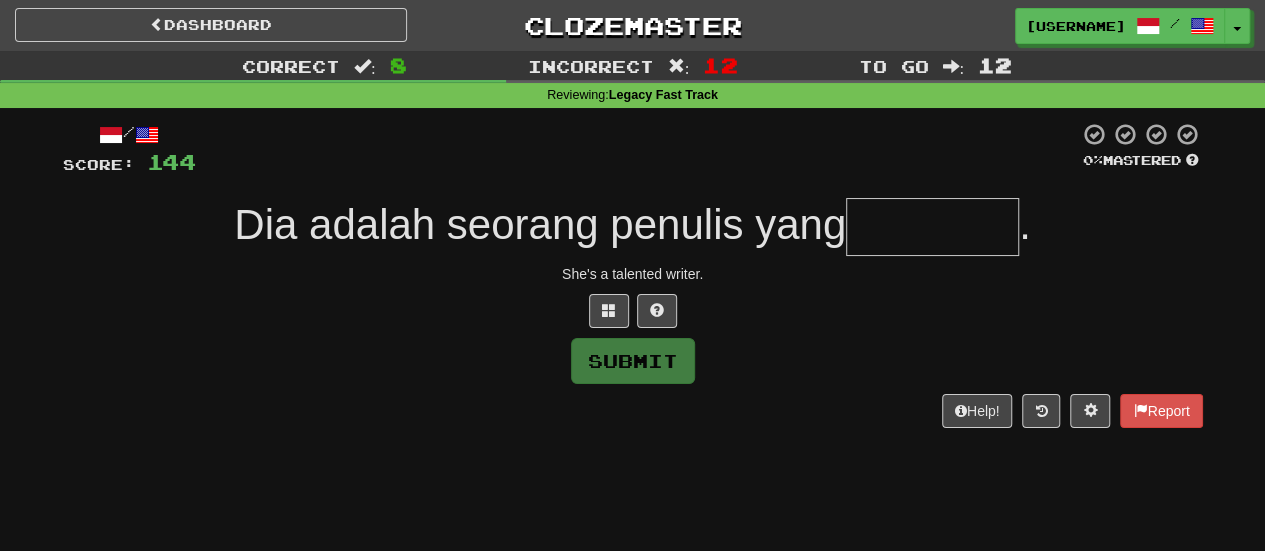 type on "********" 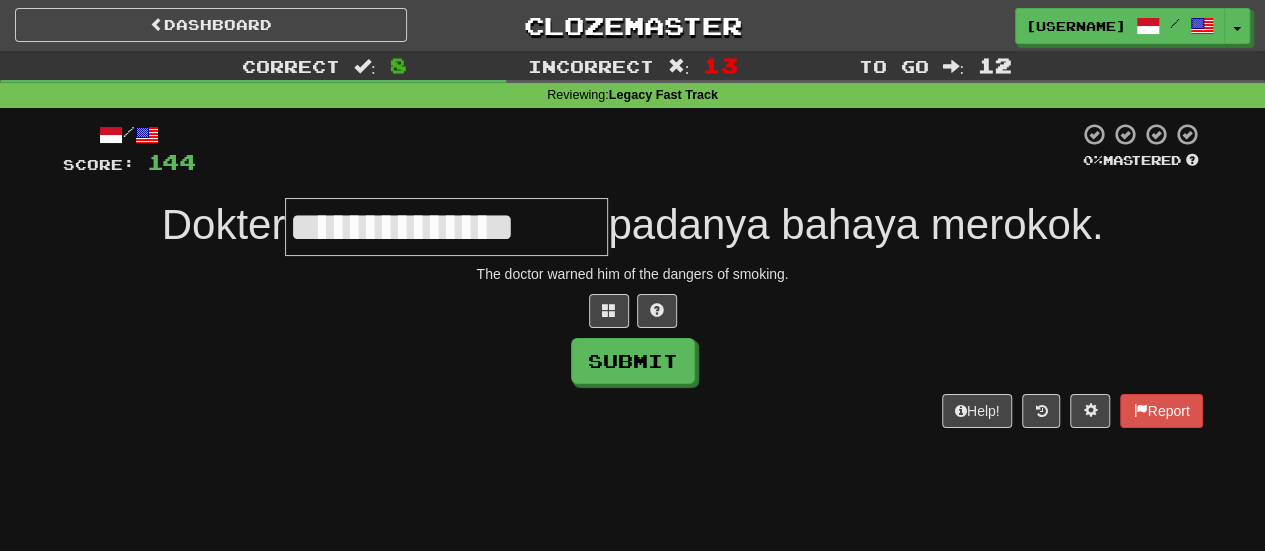 type on "**********" 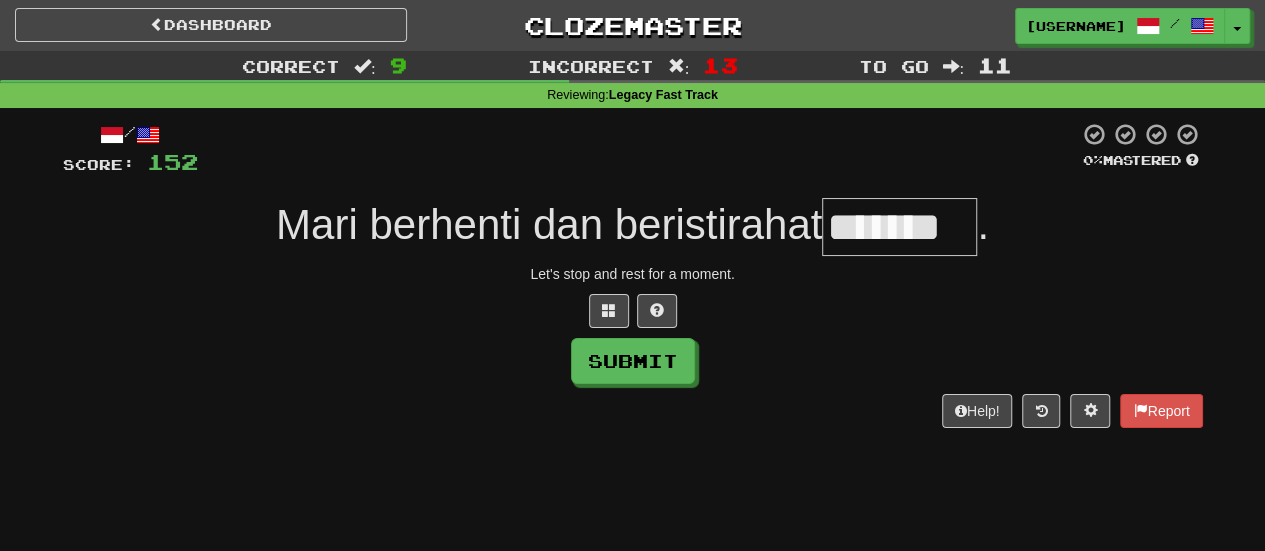 type on "*******" 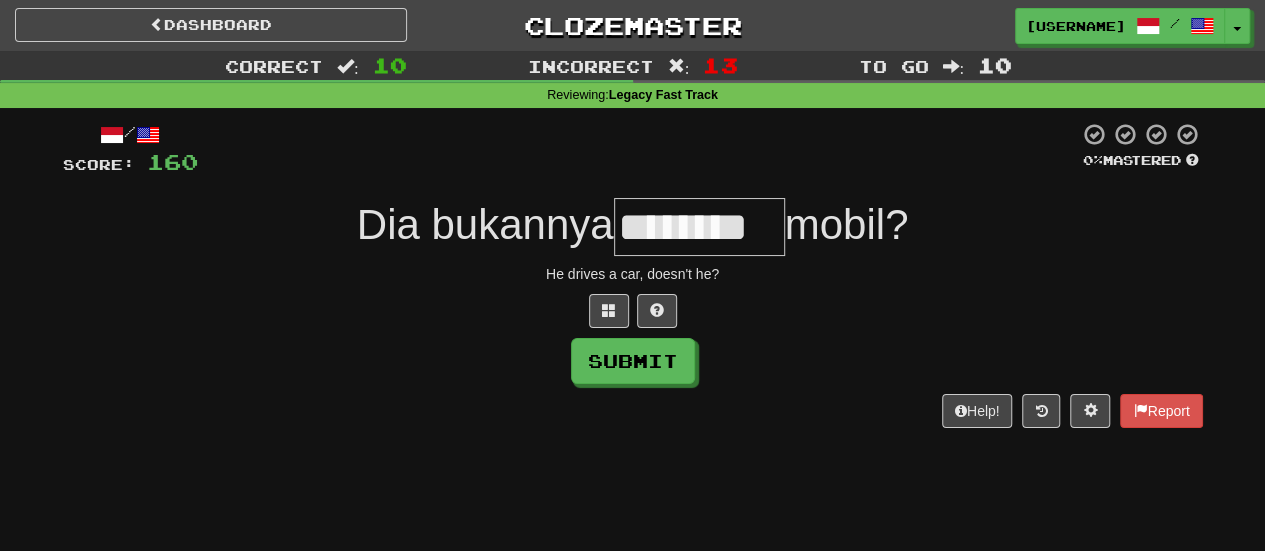 type on "********" 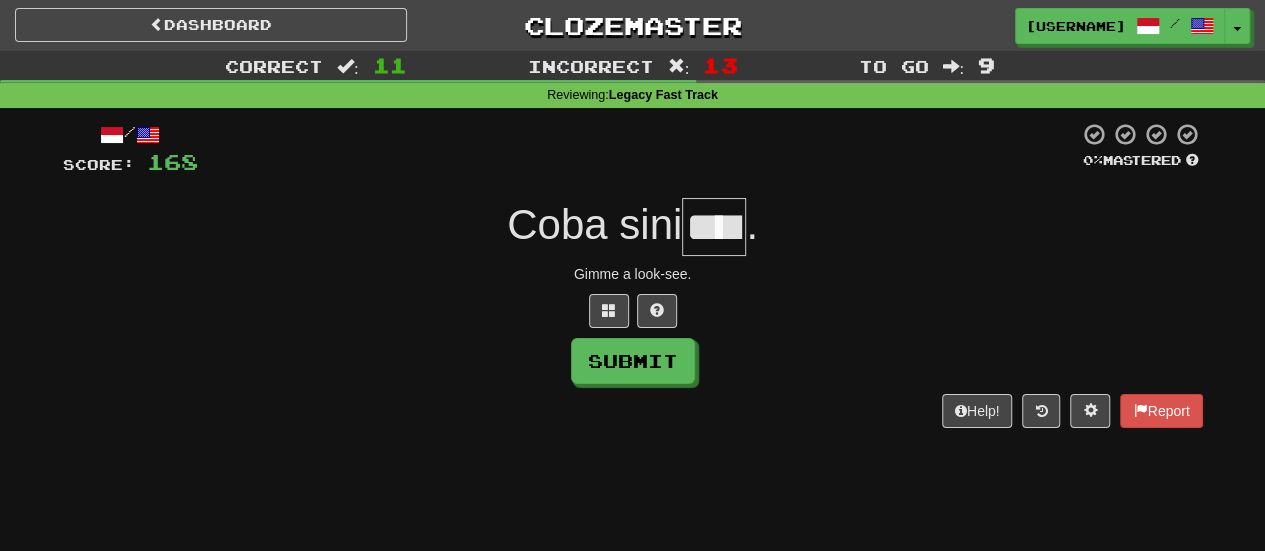 type on "****" 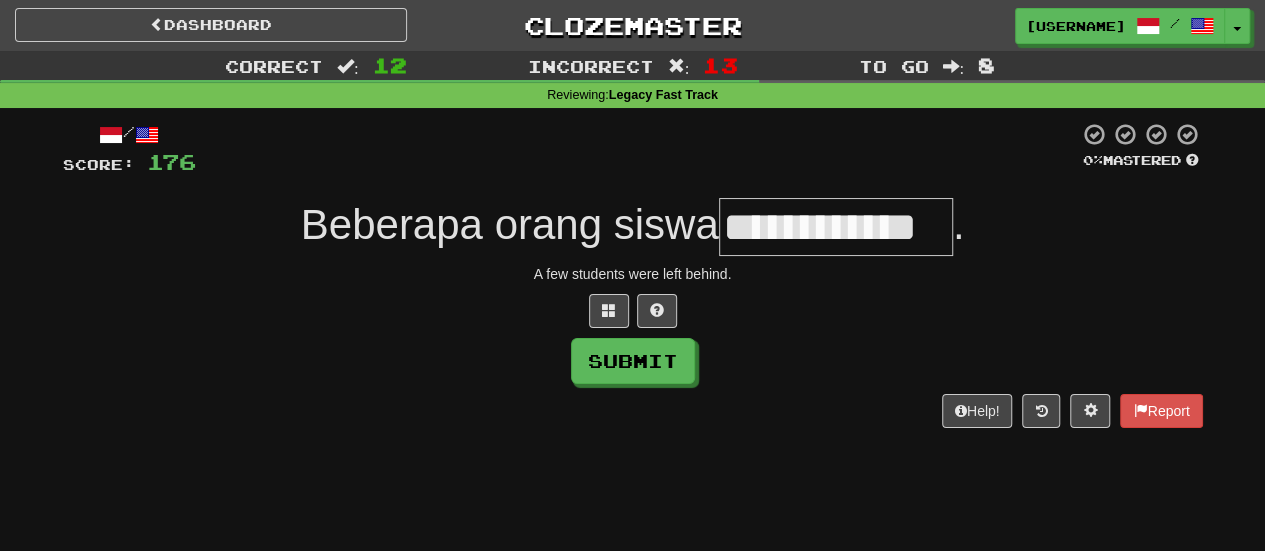 type on "**********" 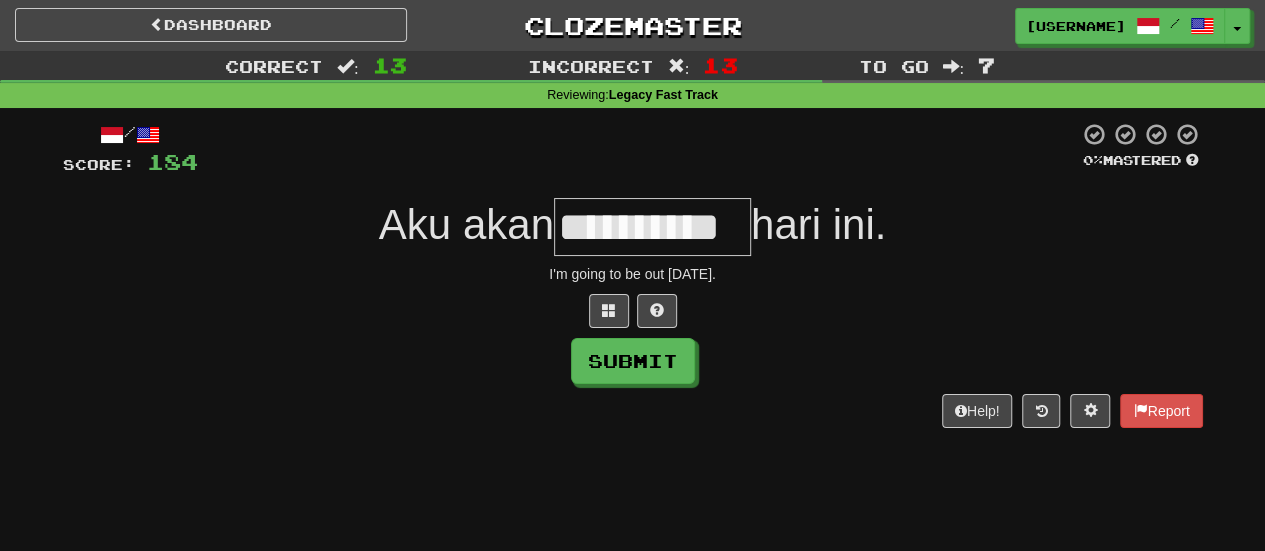 scroll, scrollTop: 0, scrollLeft: 0, axis: both 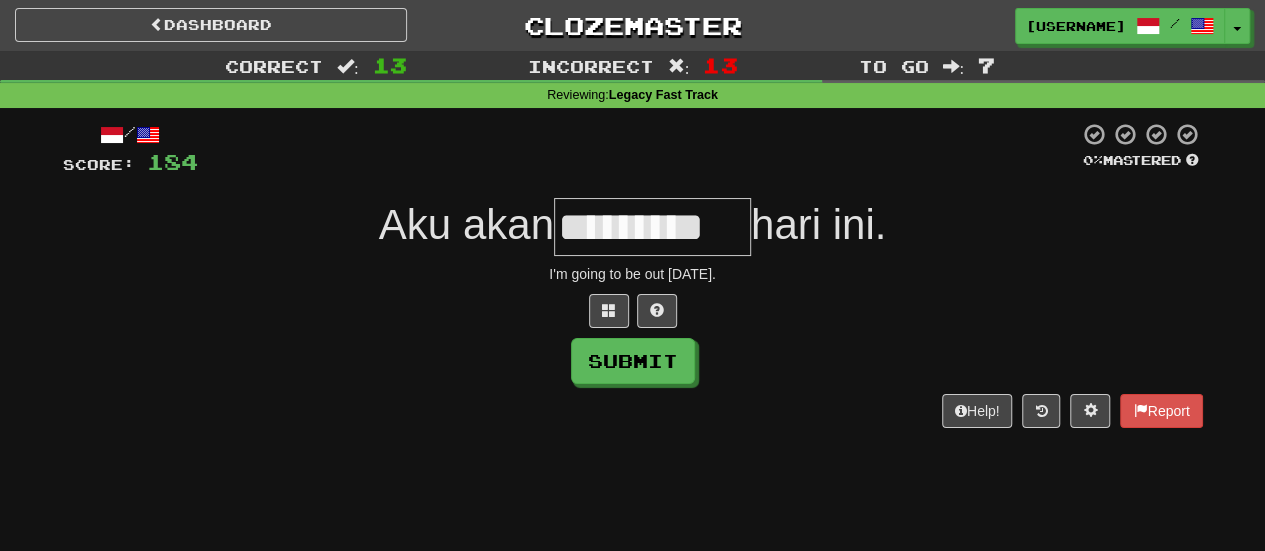 type on "*********" 